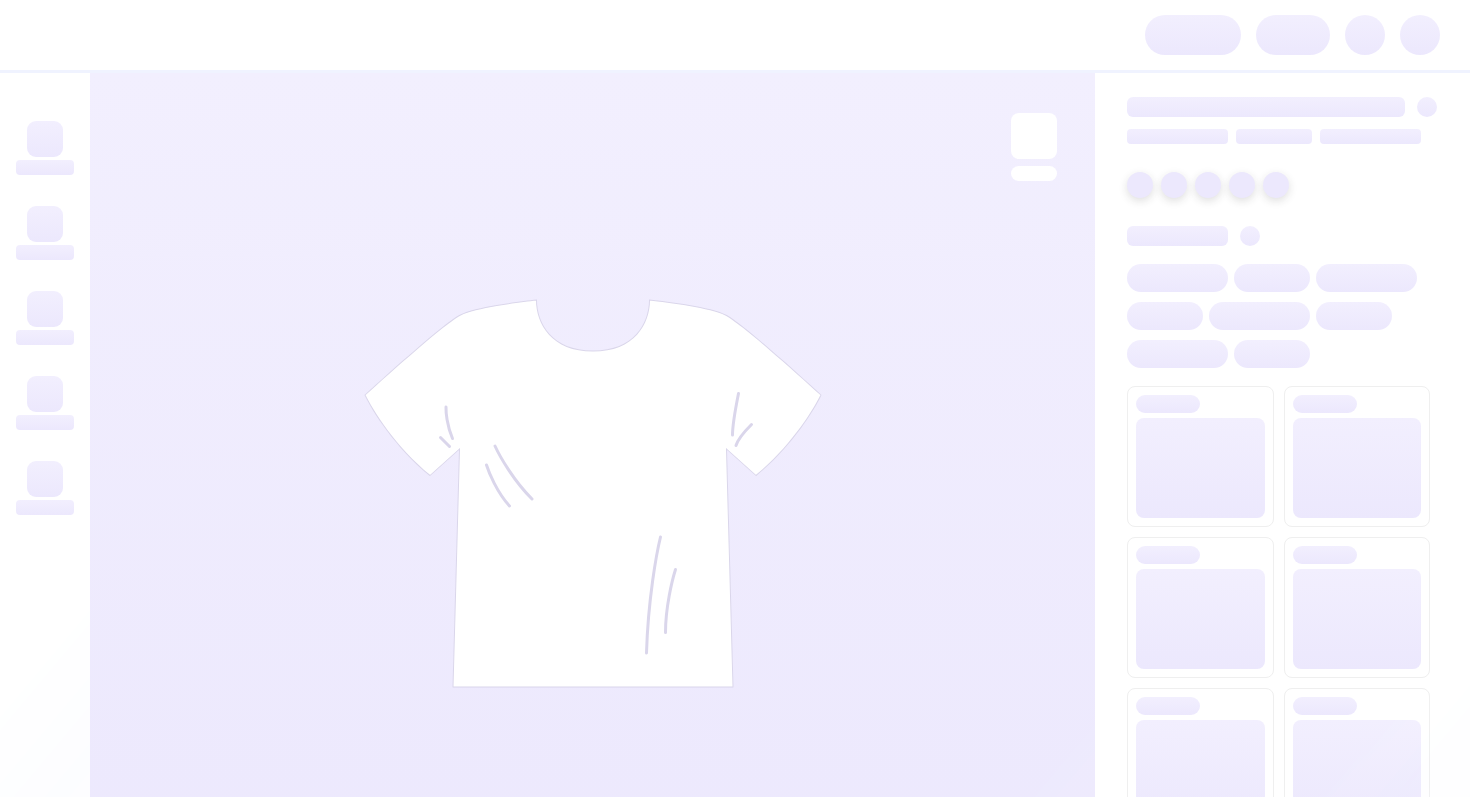 scroll, scrollTop: 0, scrollLeft: 0, axis: both 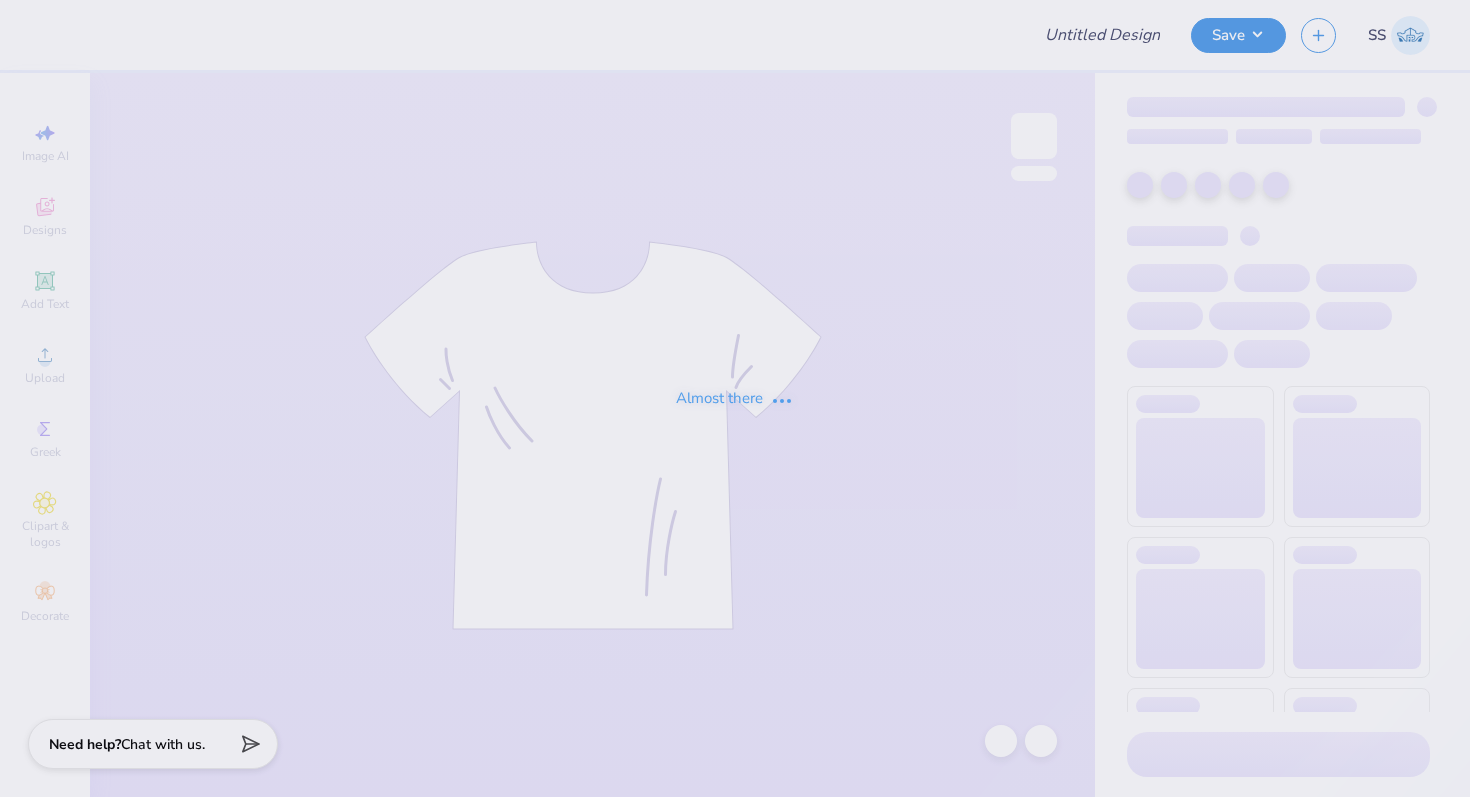 type on "DSP shirts" 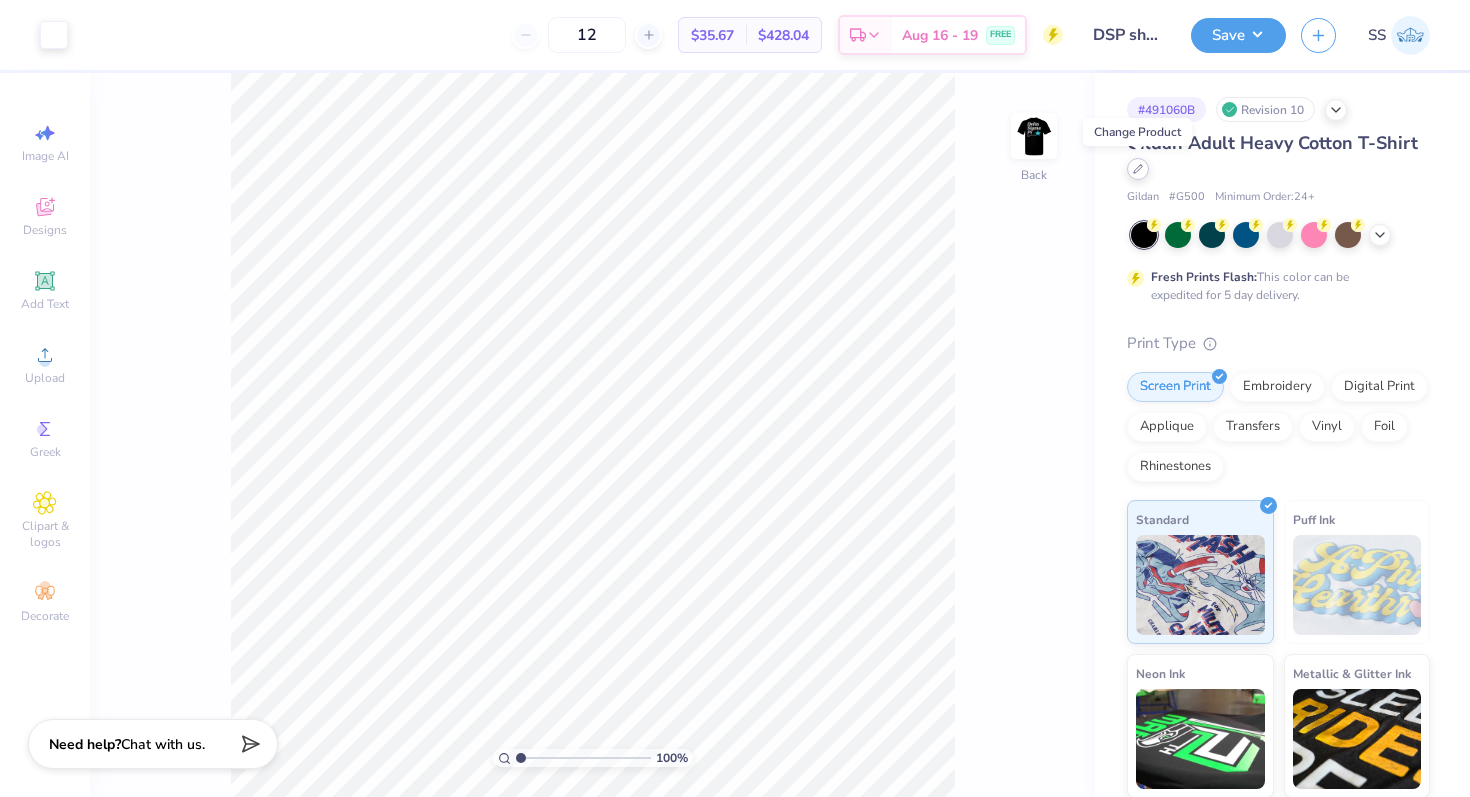 click 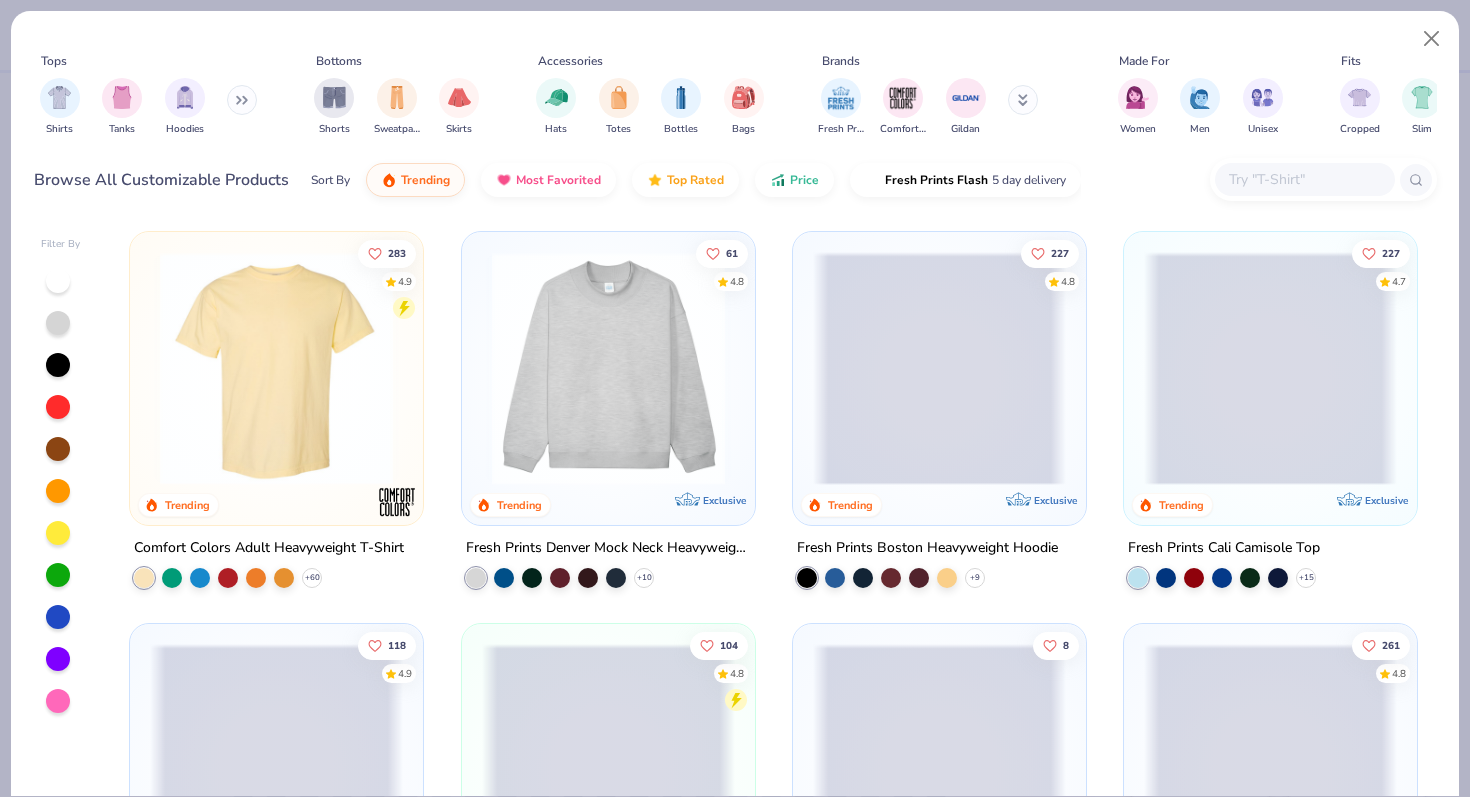 click at bounding box center [1304, 179] 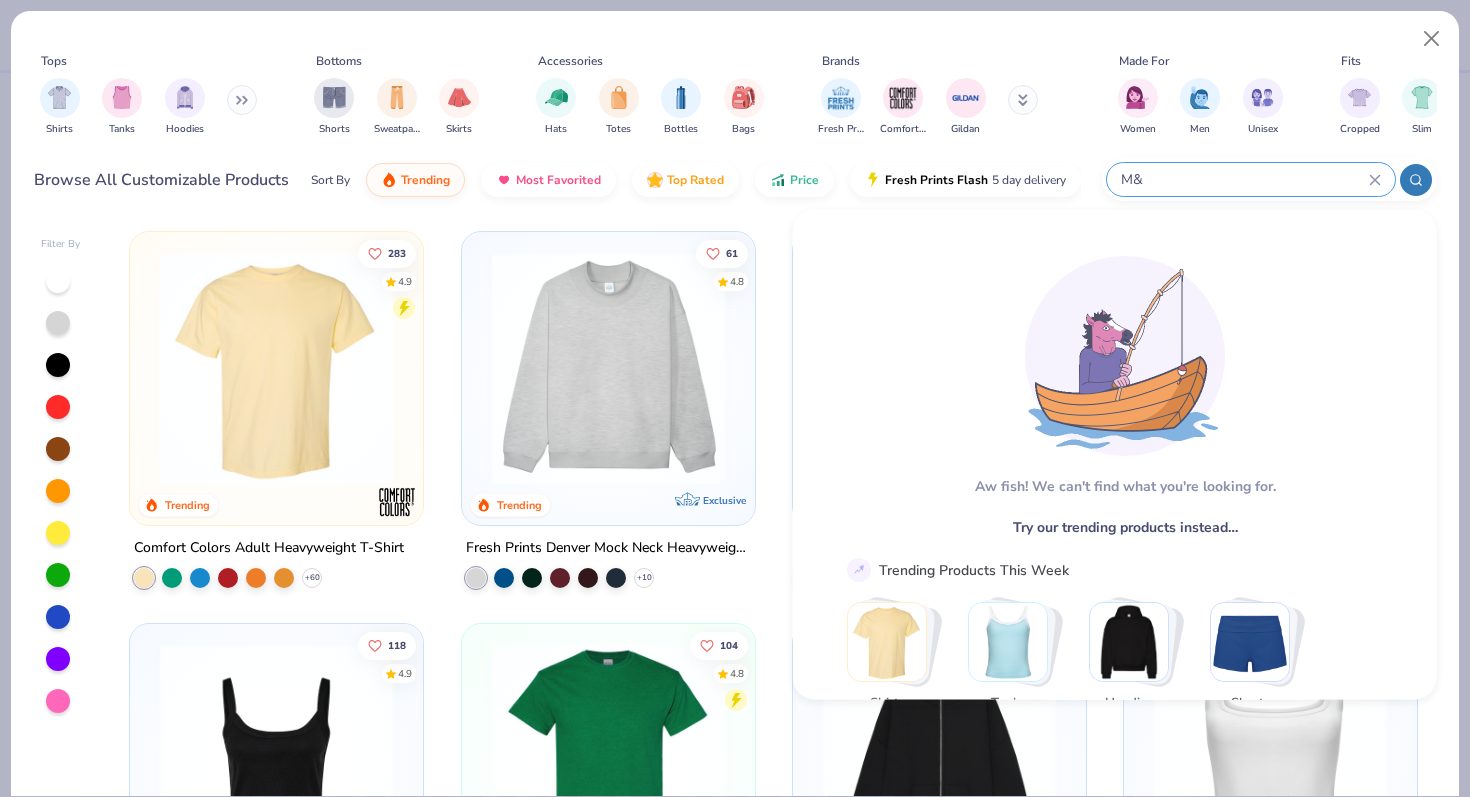 type on "M" 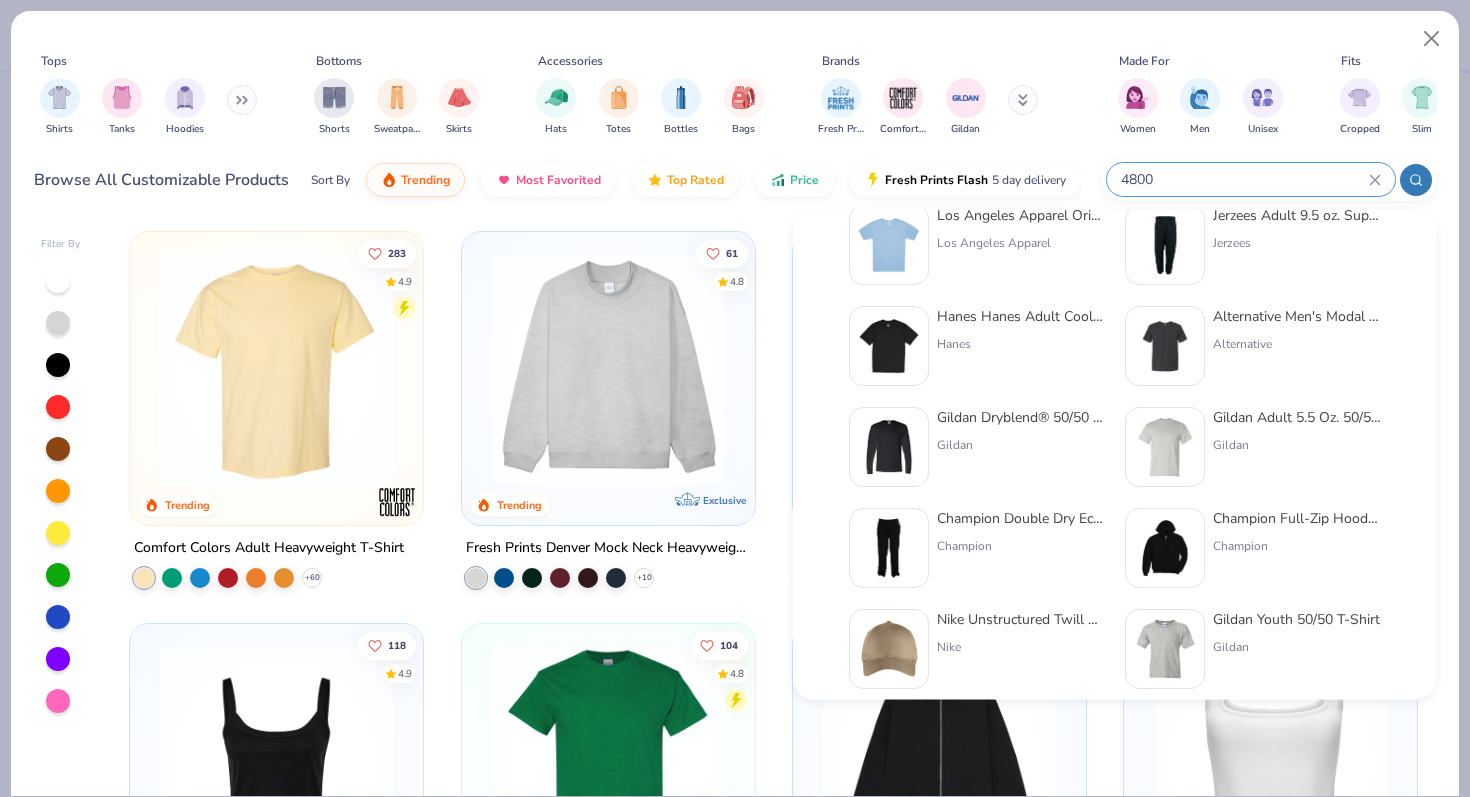 scroll, scrollTop: 0, scrollLeft: 0, axis: both 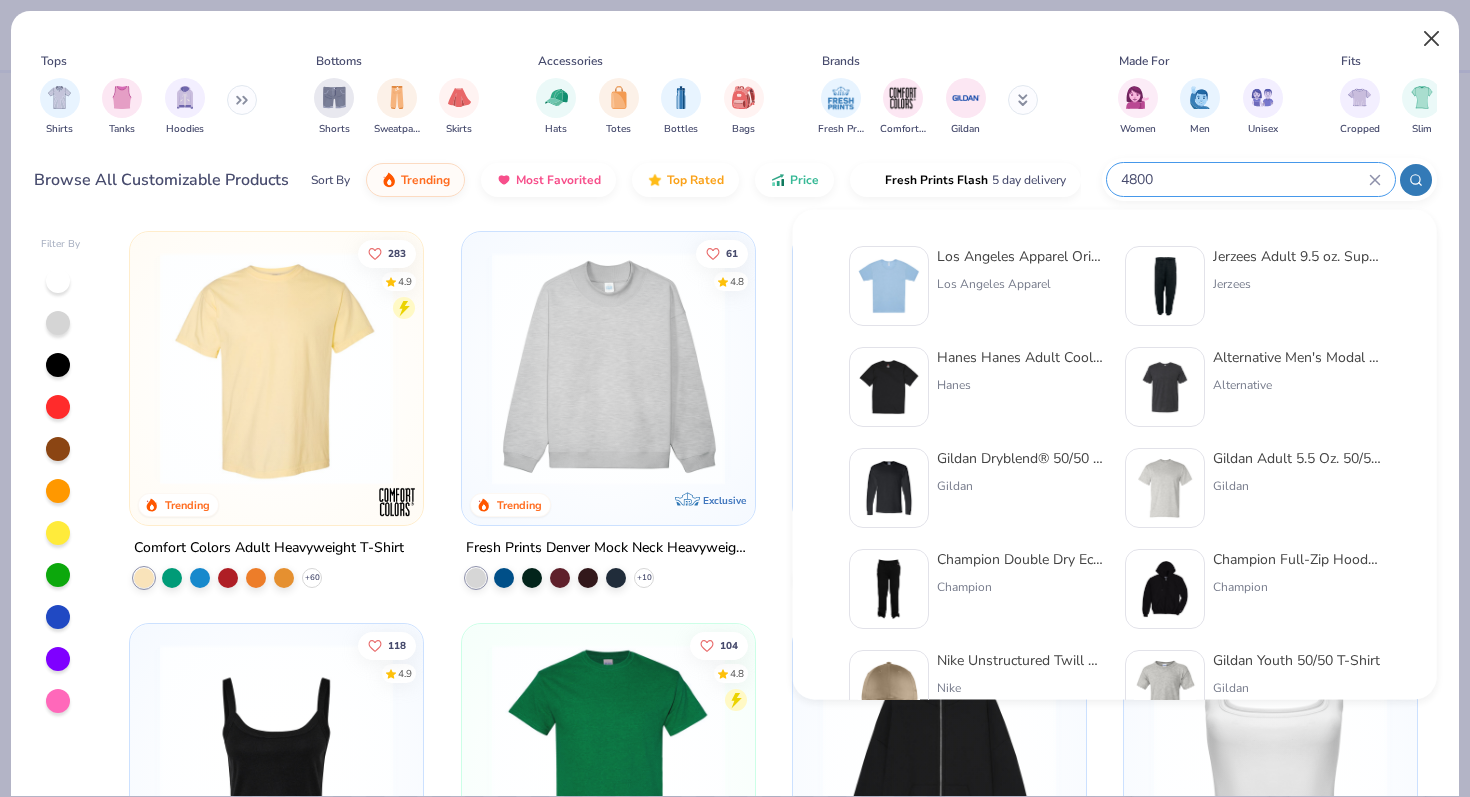type on "4800" 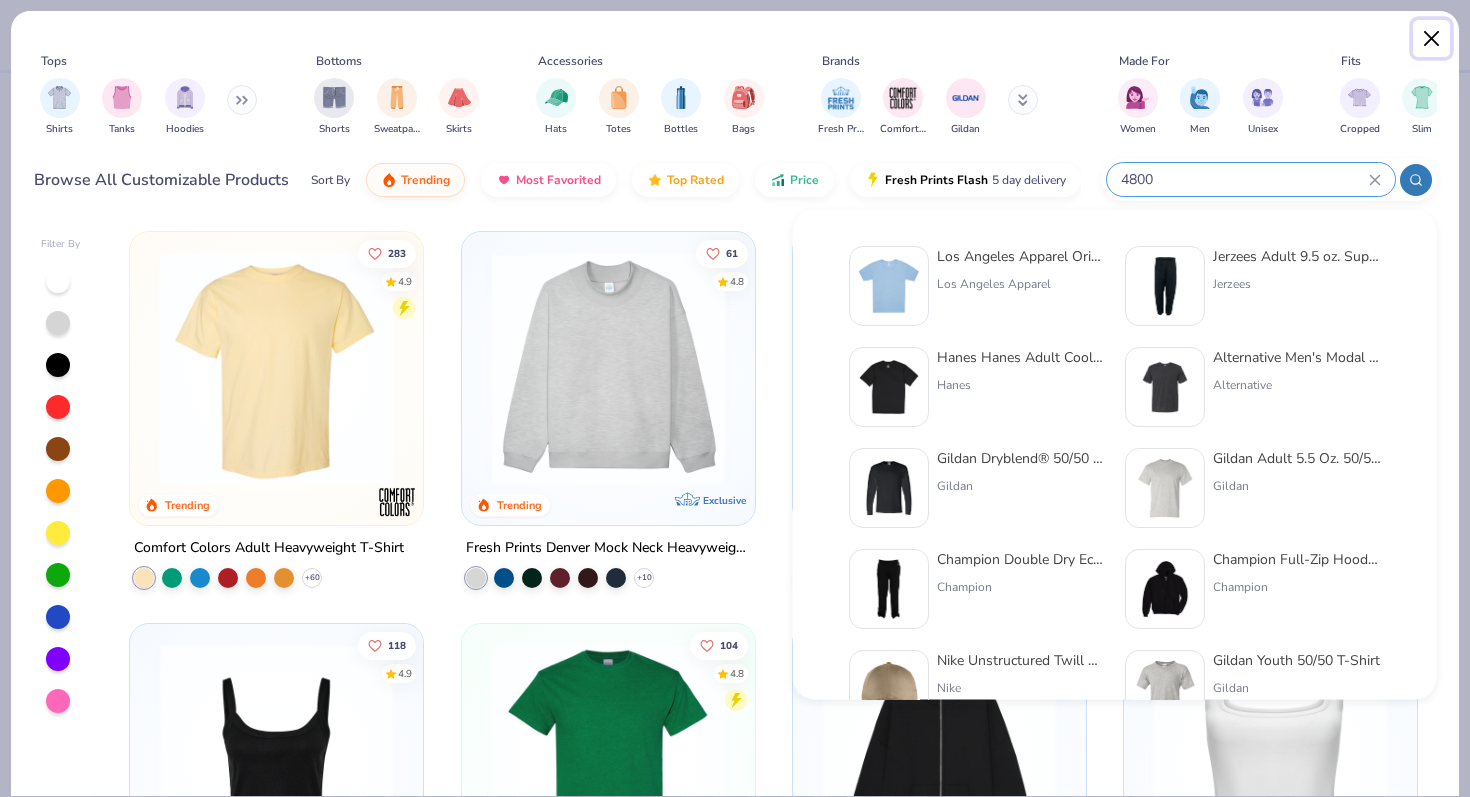 click at bounding box center (1432, 39) 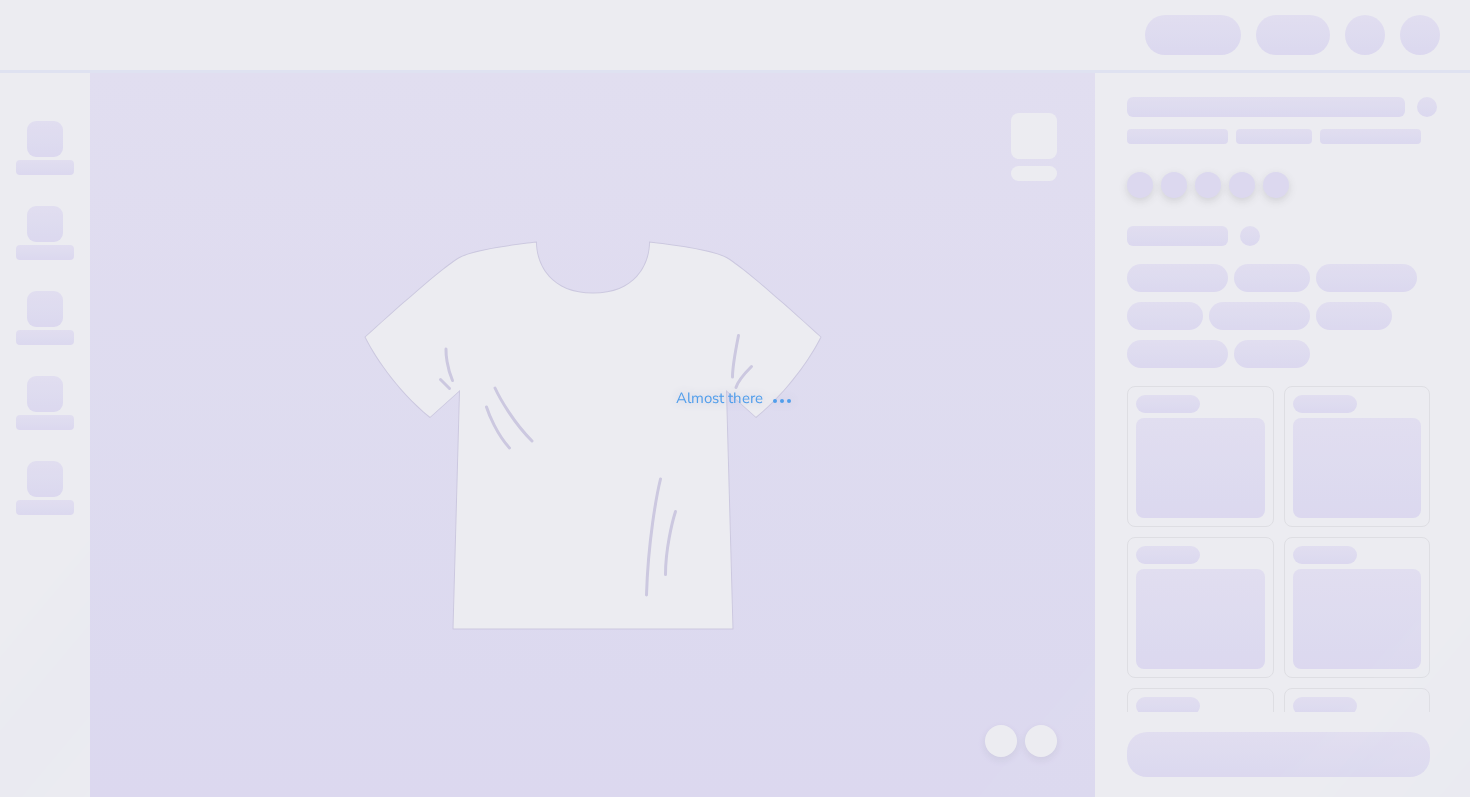 scroll, scrollTop: 0, scrollLeft: 0, axis: both 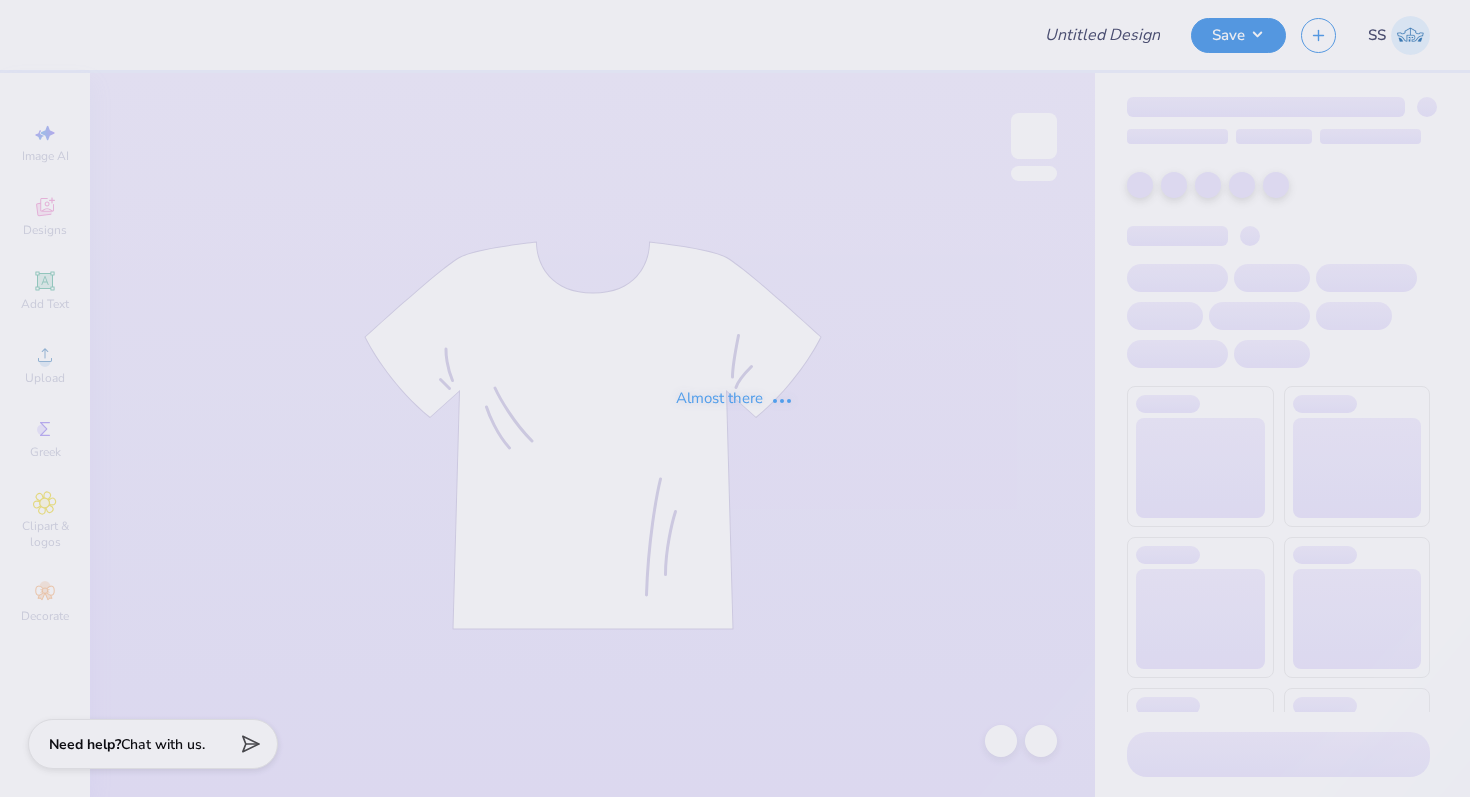 type on "DSP shirts" 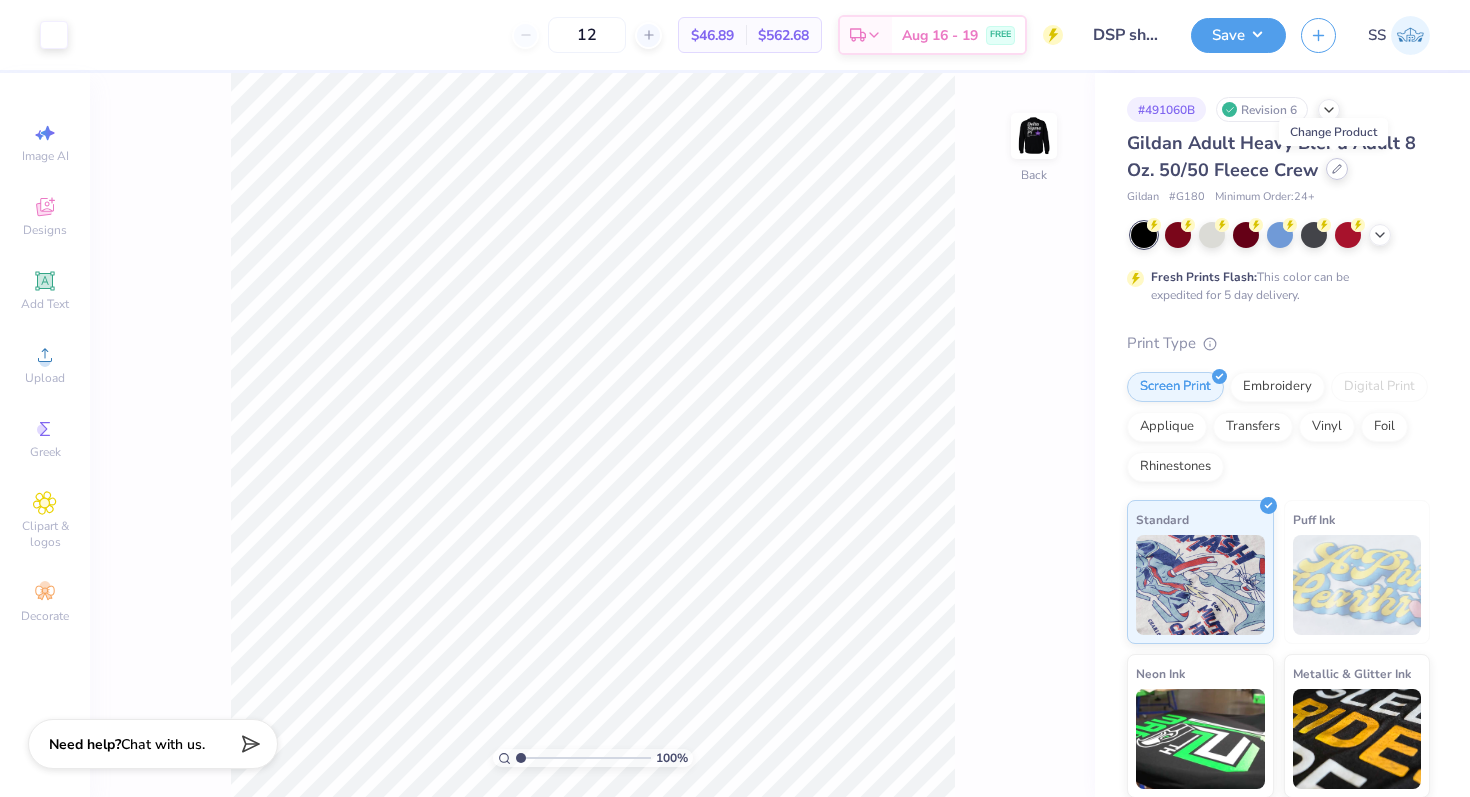 click 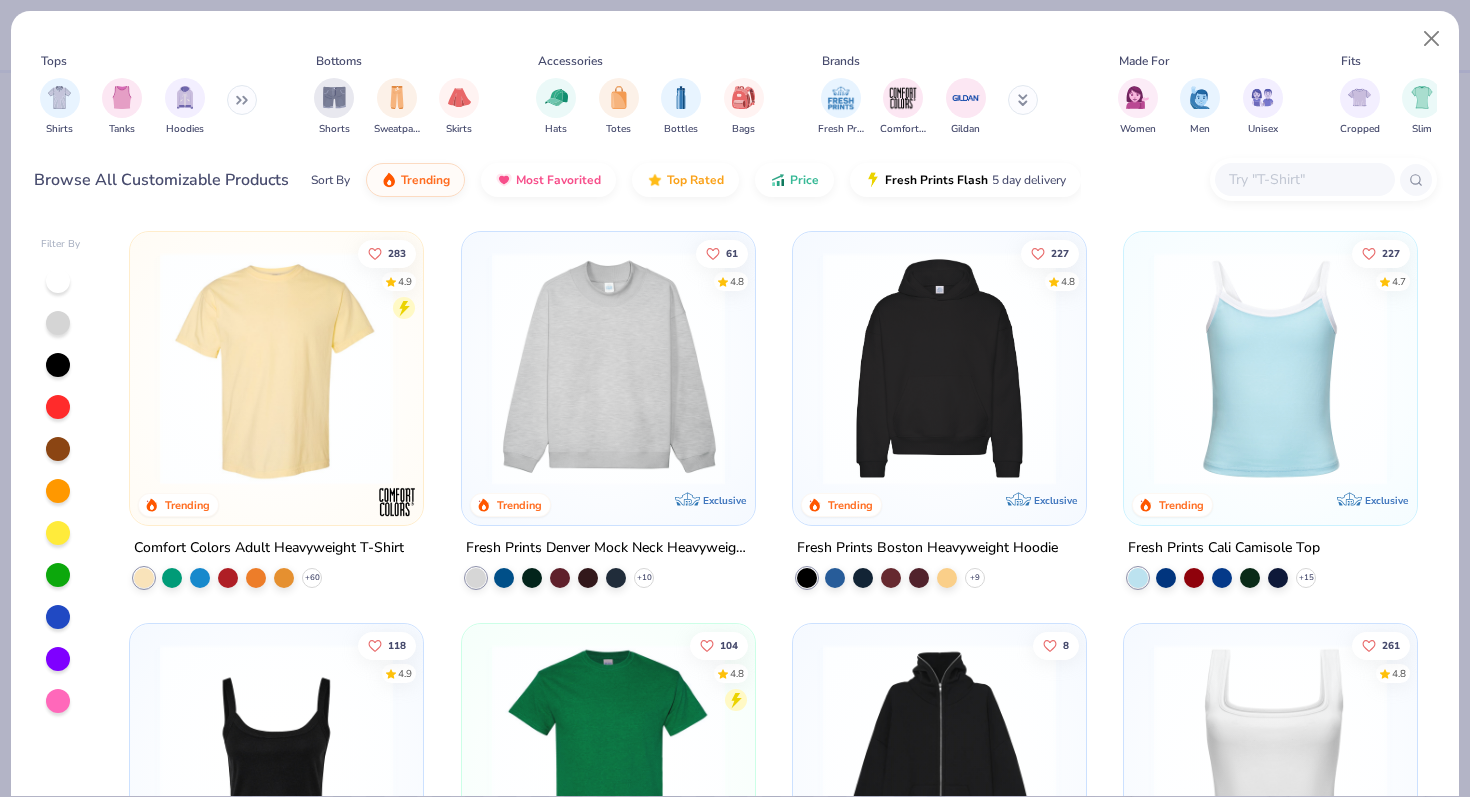 click at bounding box center (1304, 179) 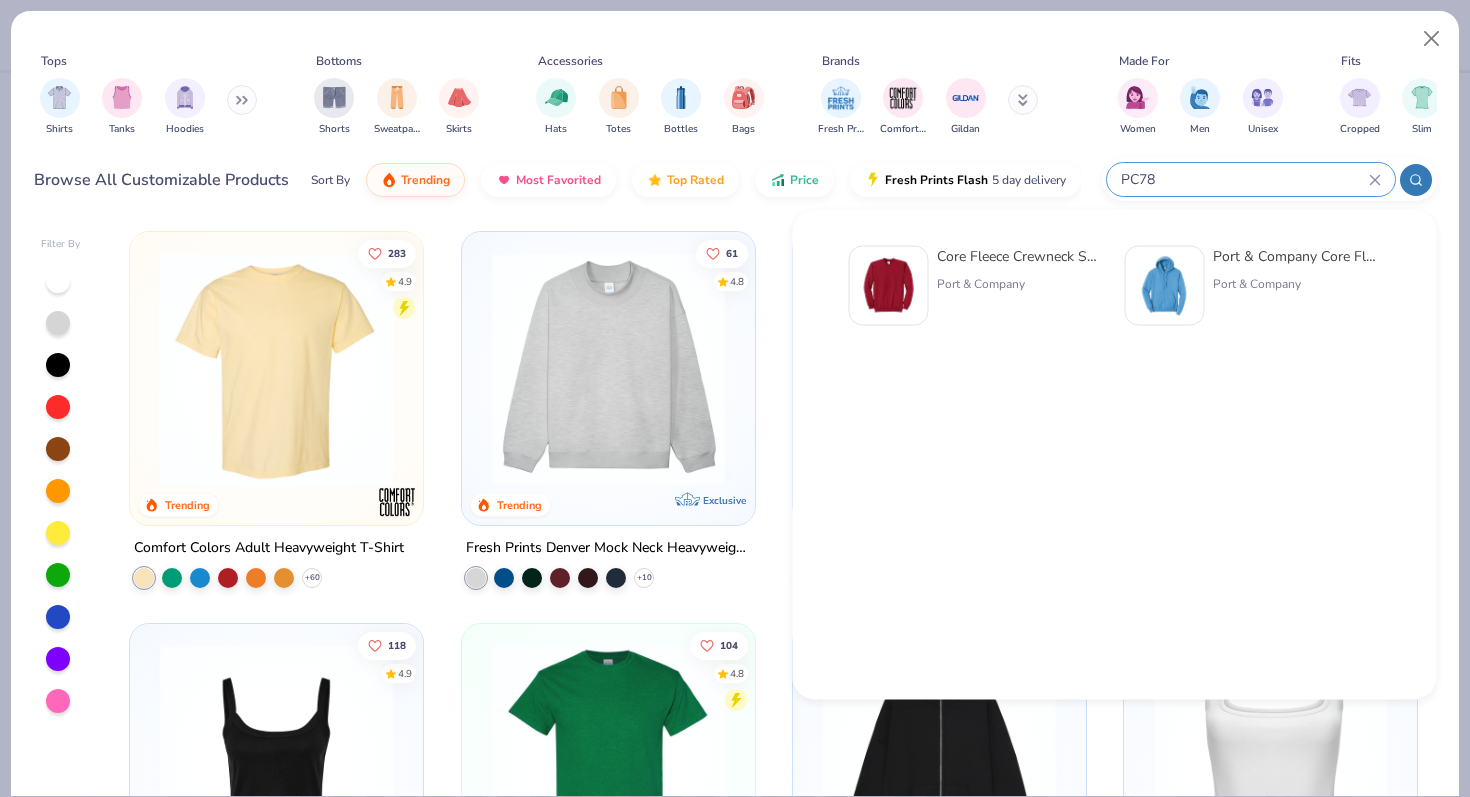 type on "PC78" 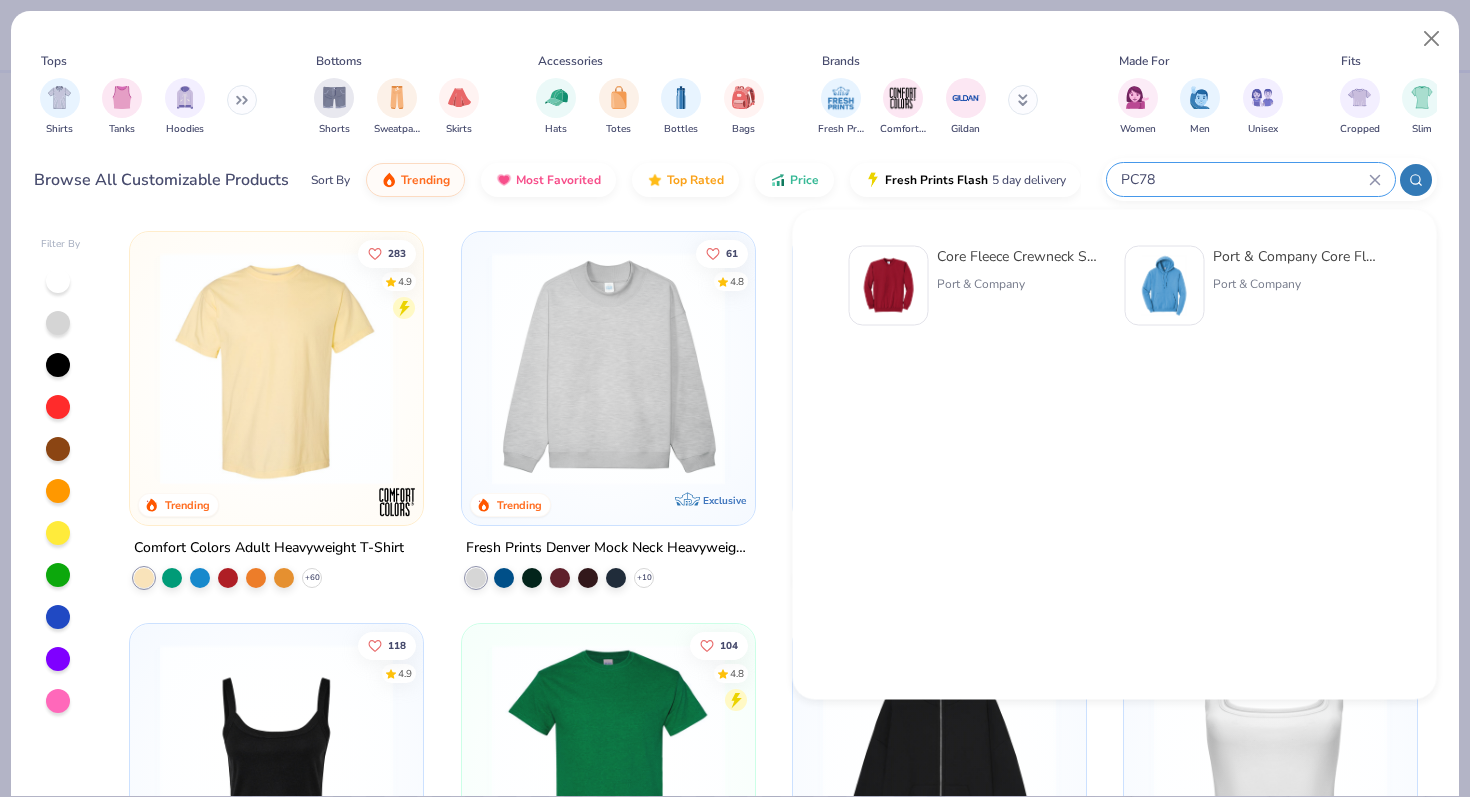 click on "Core Fleece Crewneck Sweatshirt" at bounding box center (1021, 256) 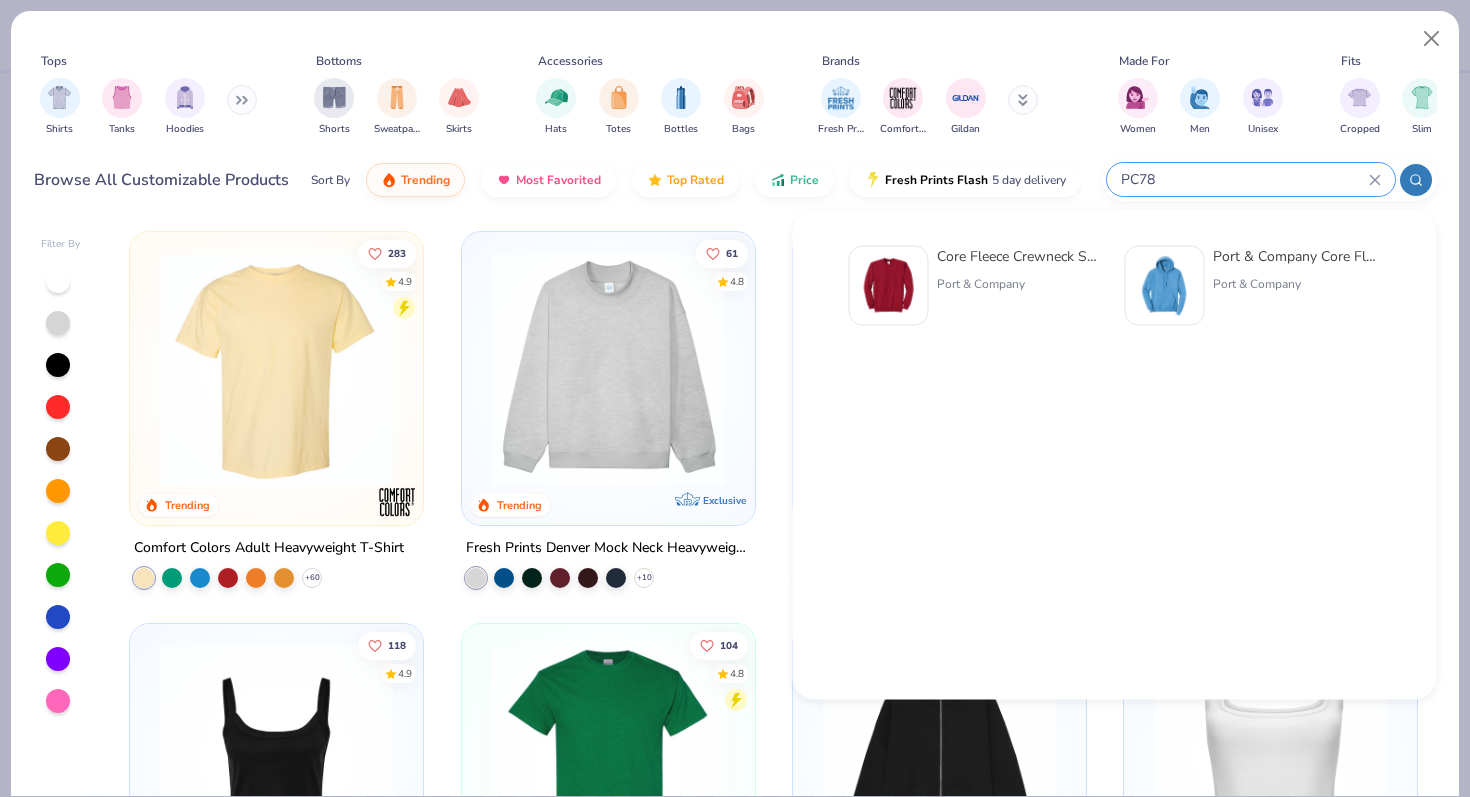 type 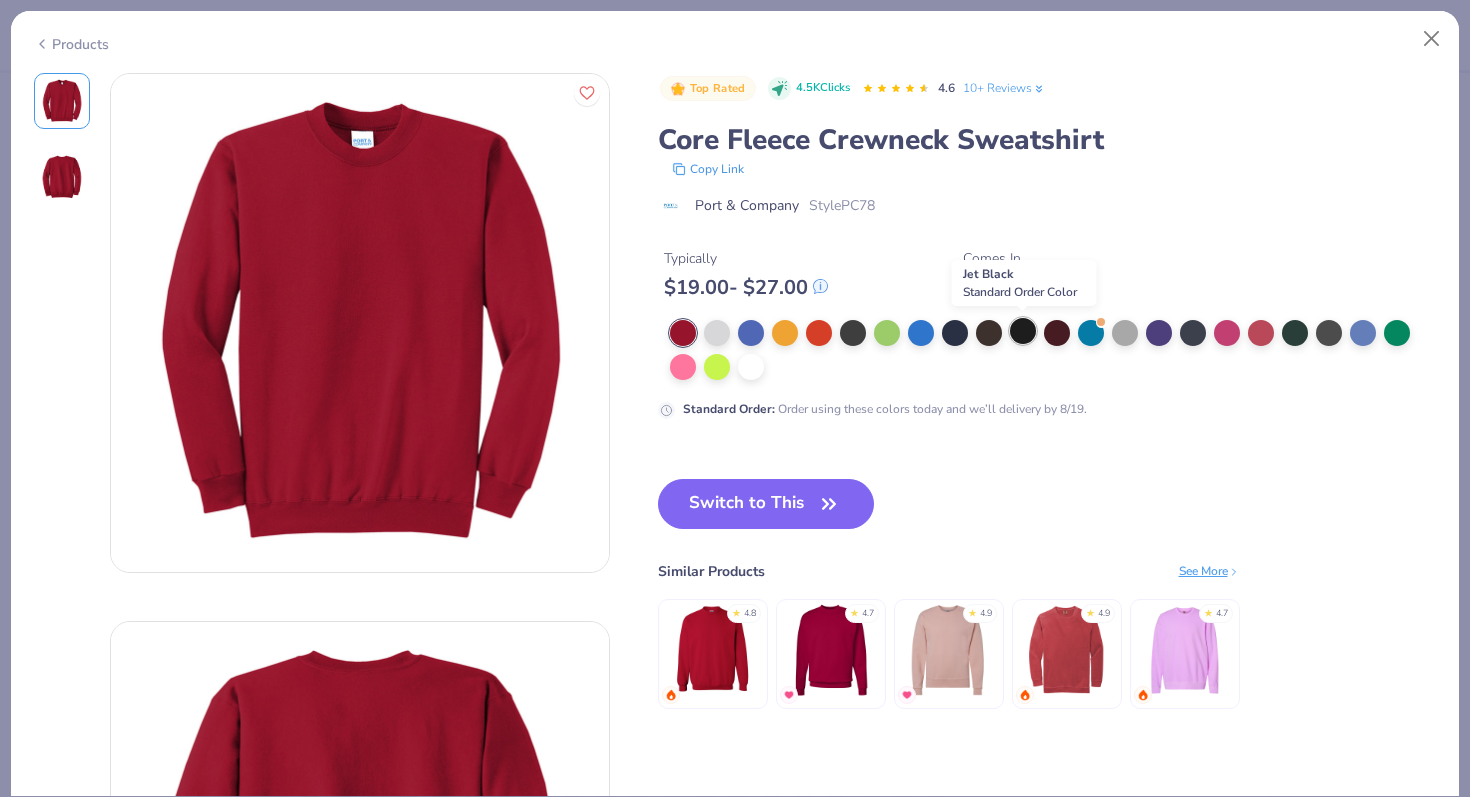 click at bounding box center [1023, 331] 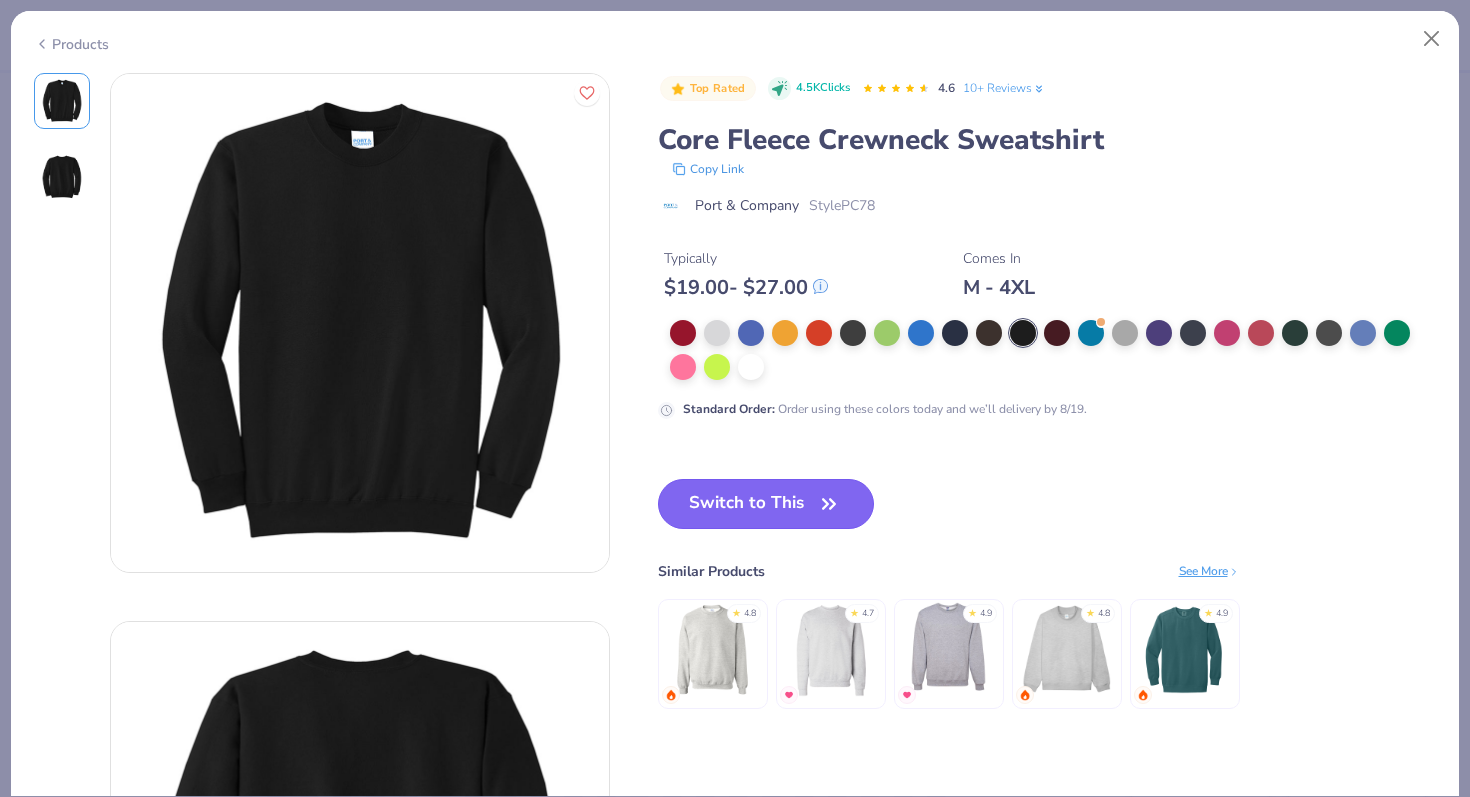 click on "Switch to This" at bounding box center [766, 504] 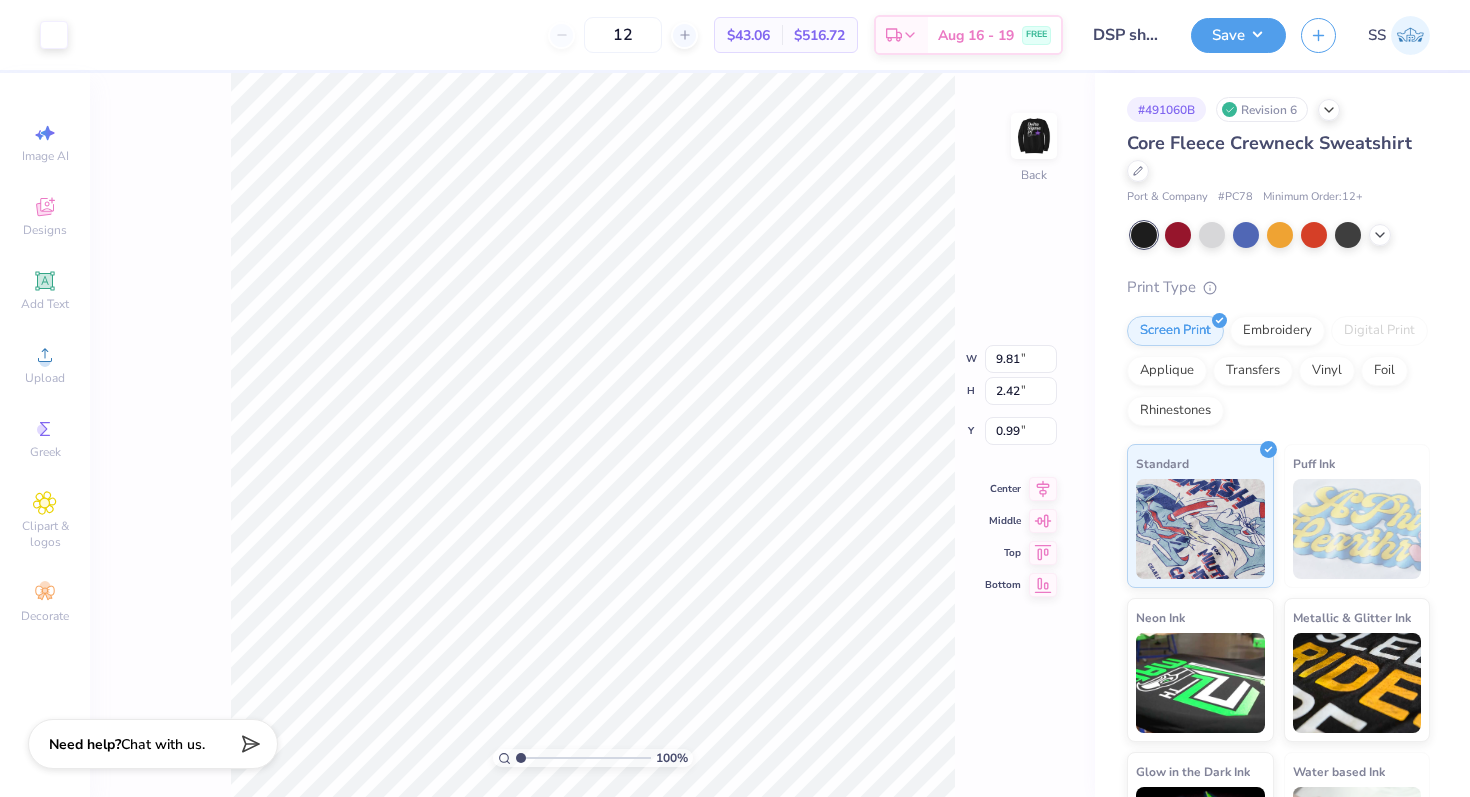 type on "3.00" 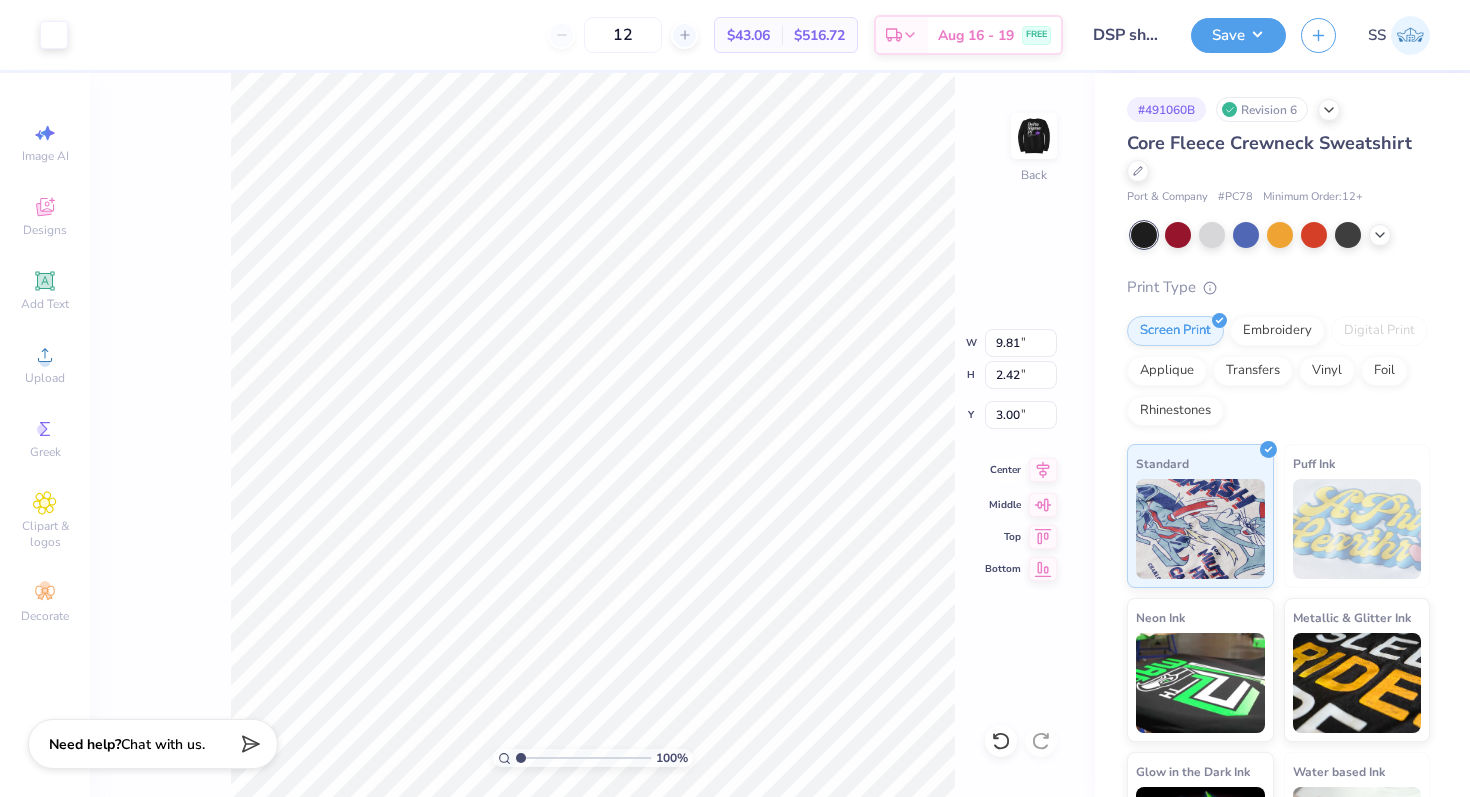 click 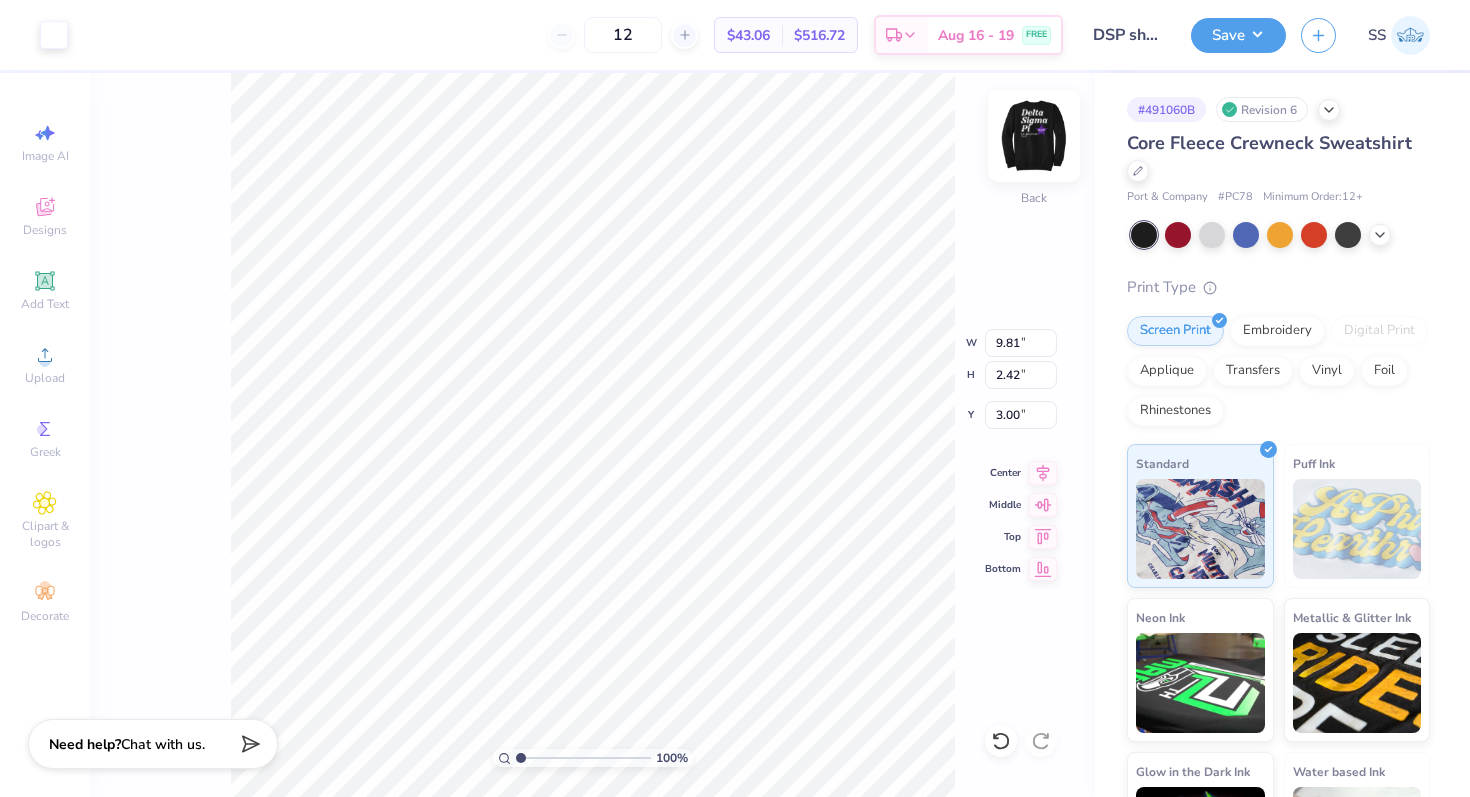 click at bounding box center (1034, 136) 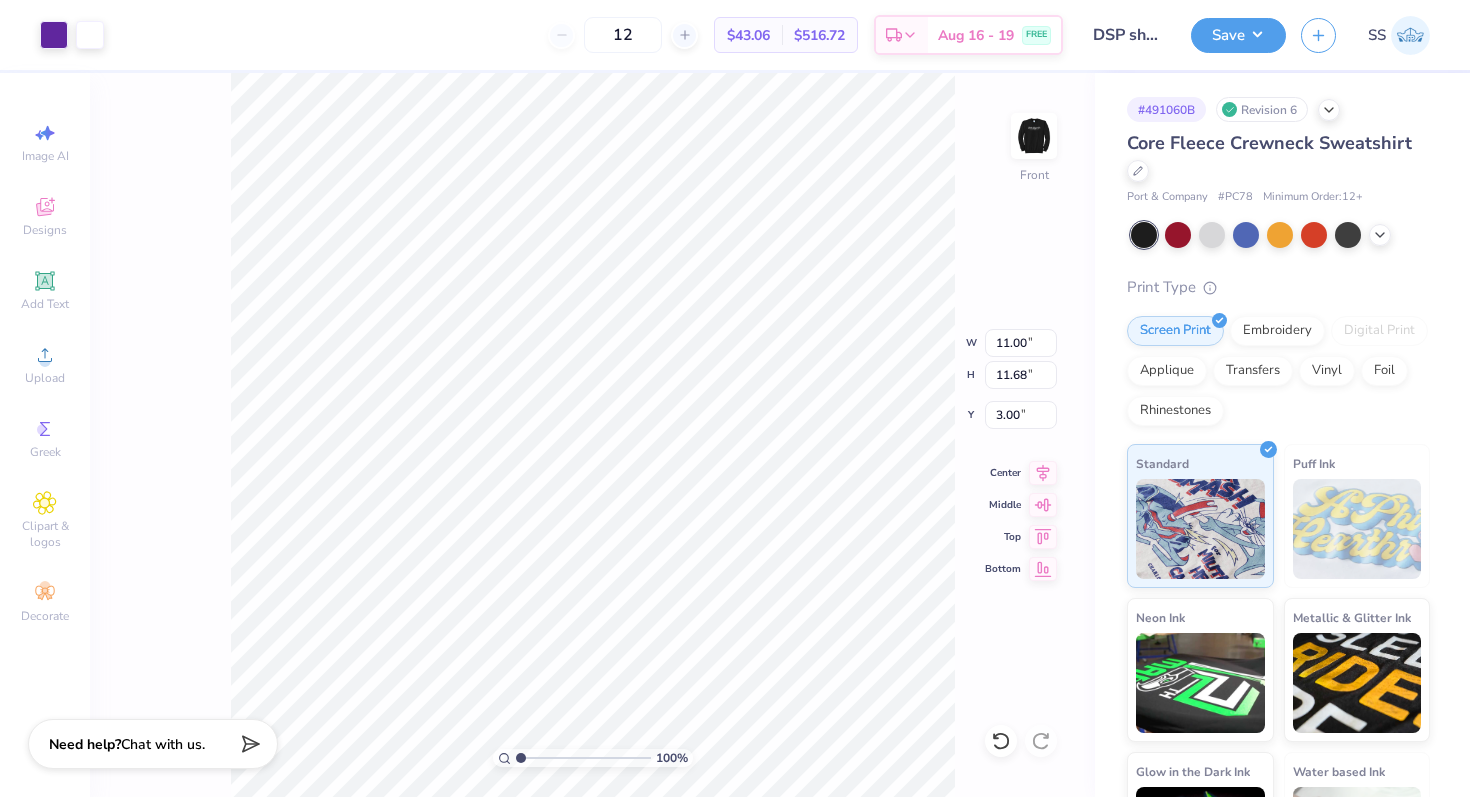 type on "3.00" 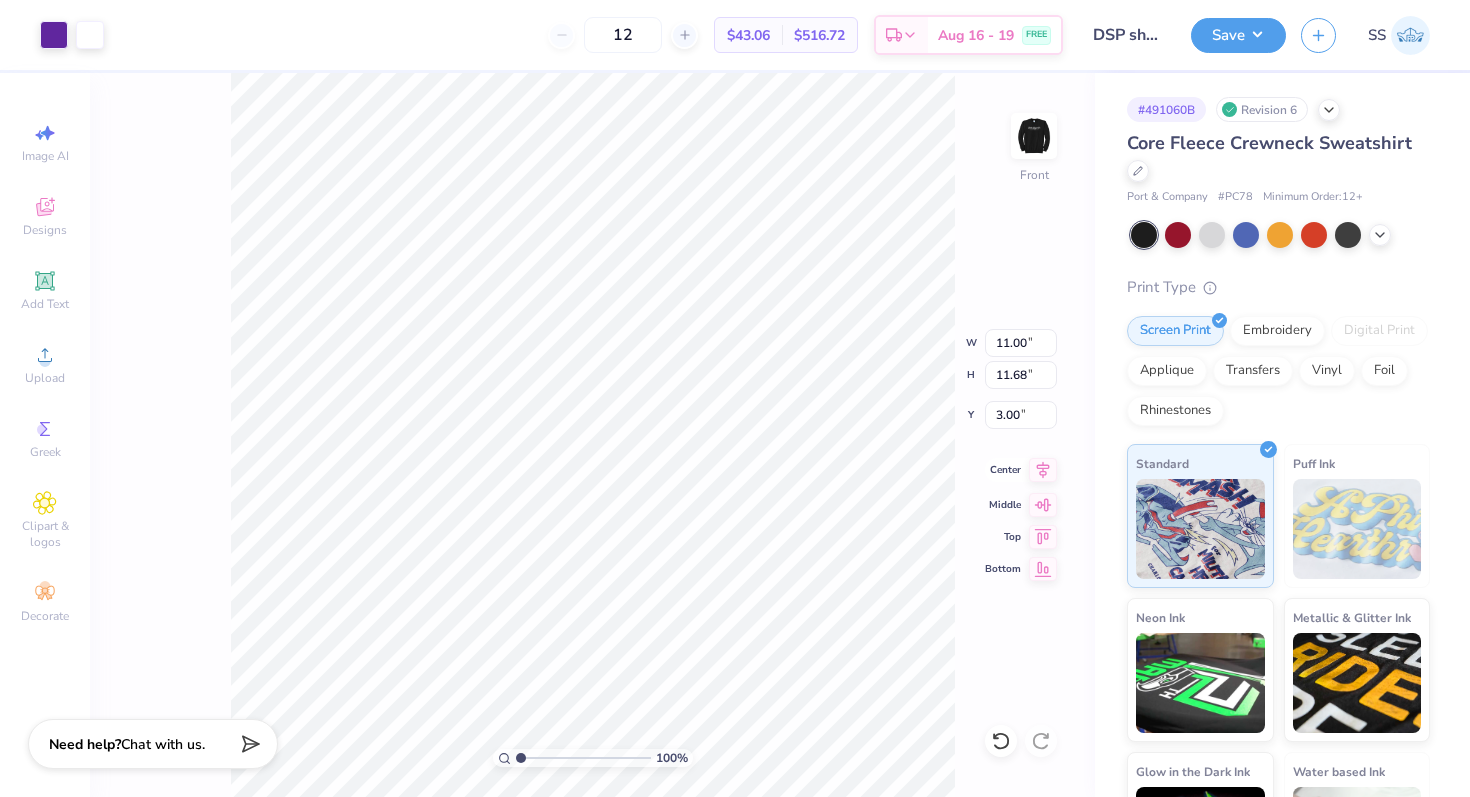 click 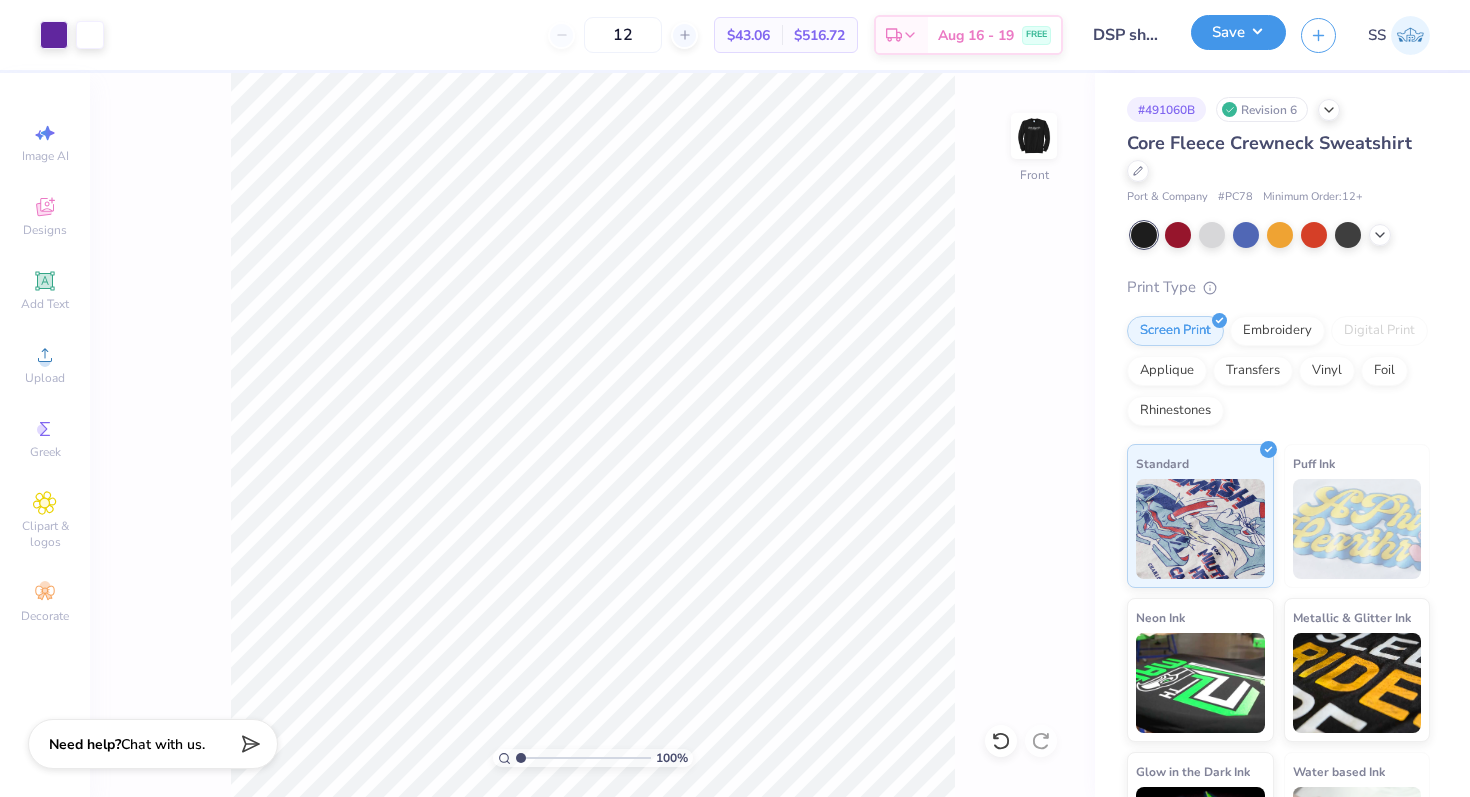 click on "Save" at bounding box center [1238, 32] 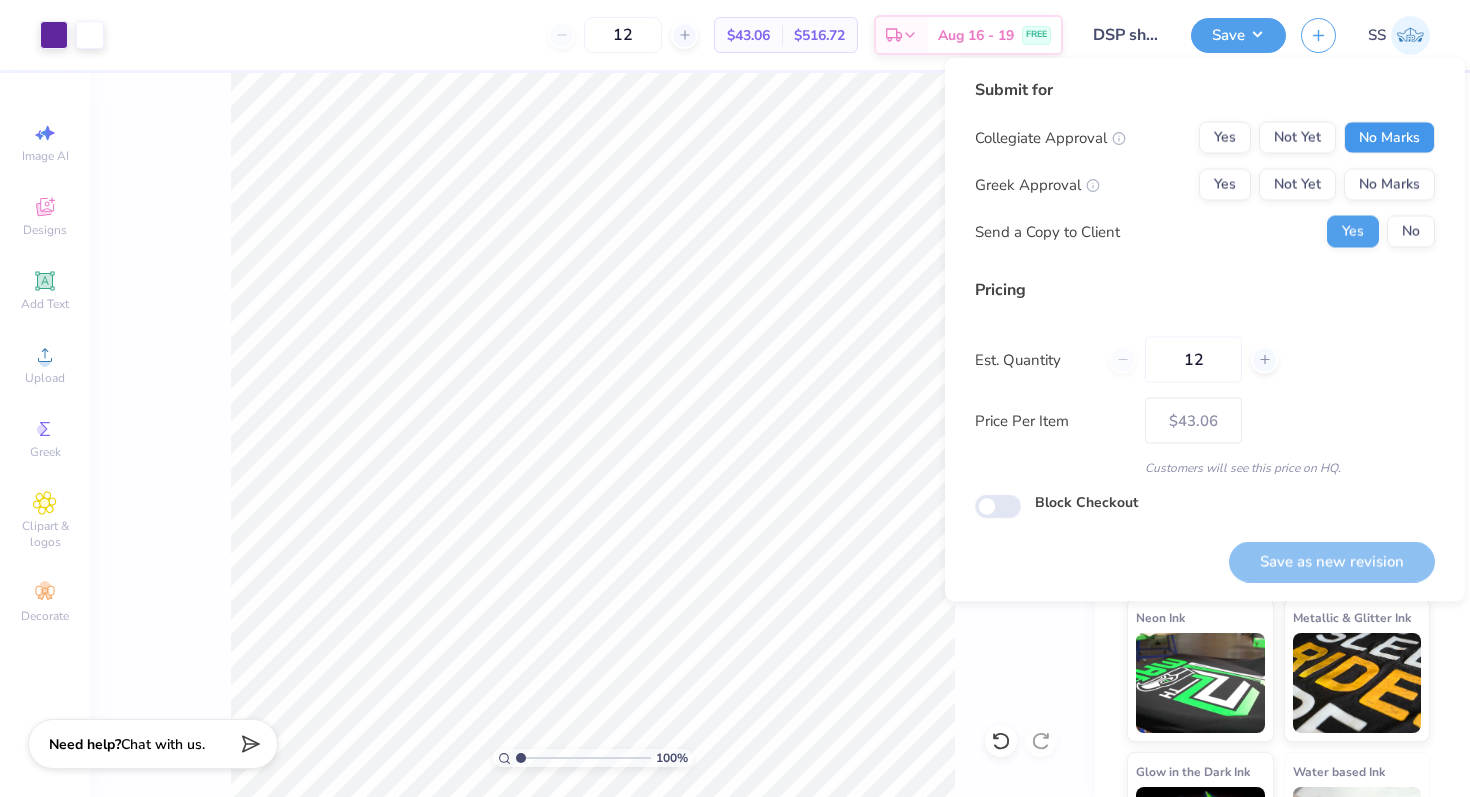 click on "No Marks" at bounding box center (1389, 138) 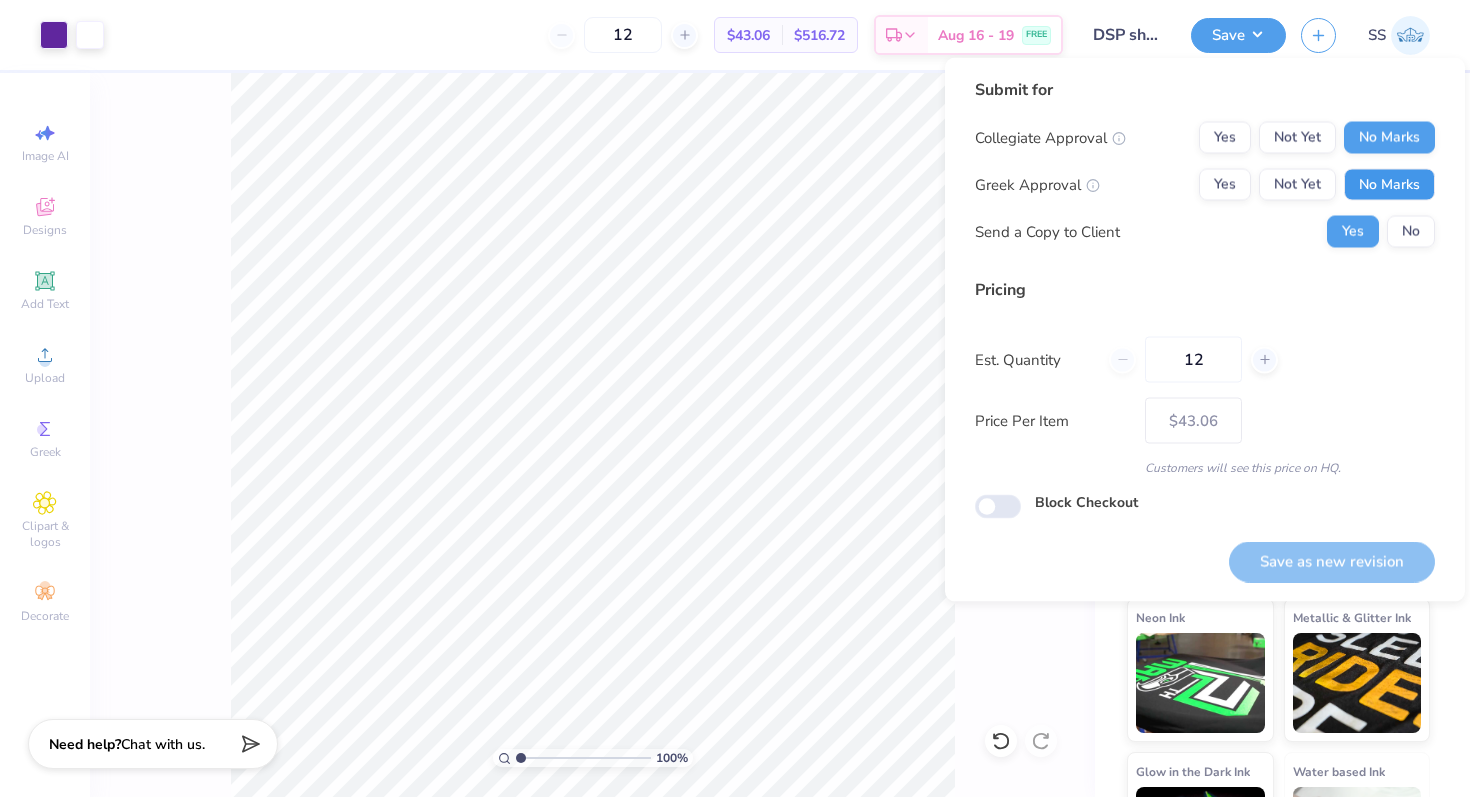 click on "No Marks" at bounding box center (1389, 185) 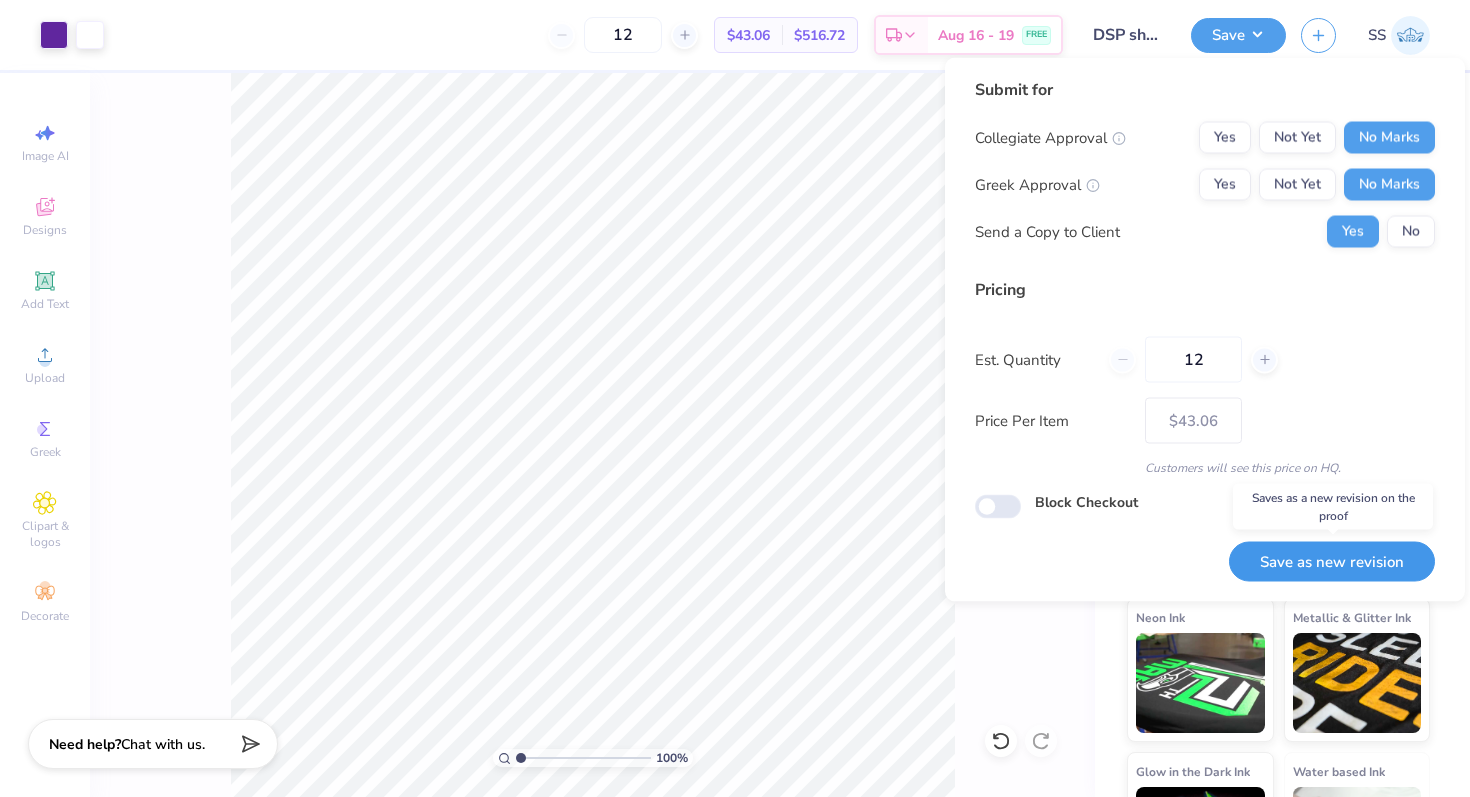 click on "Save as new revision" at bounding box center (1332, 561) 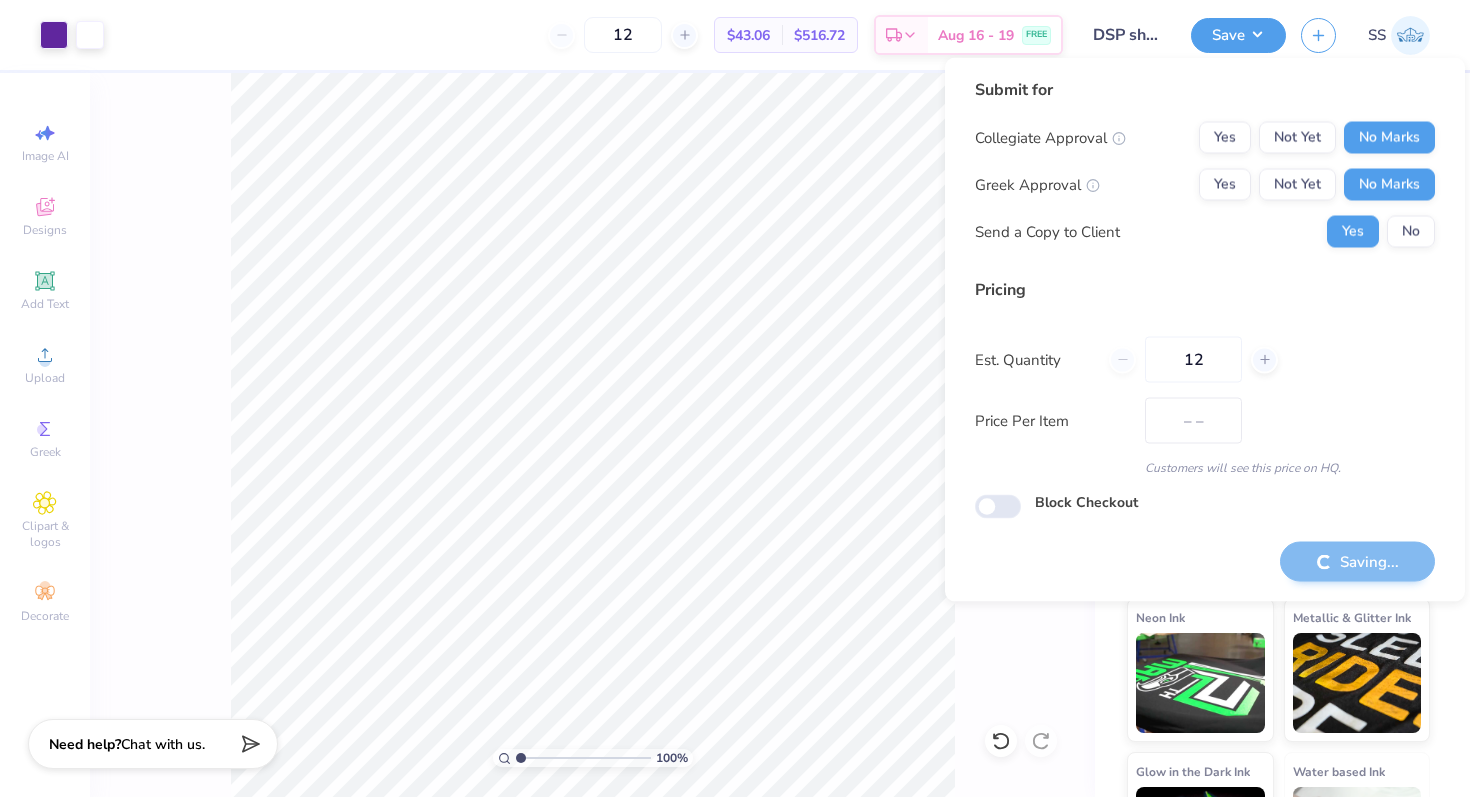 type on "$43.06" 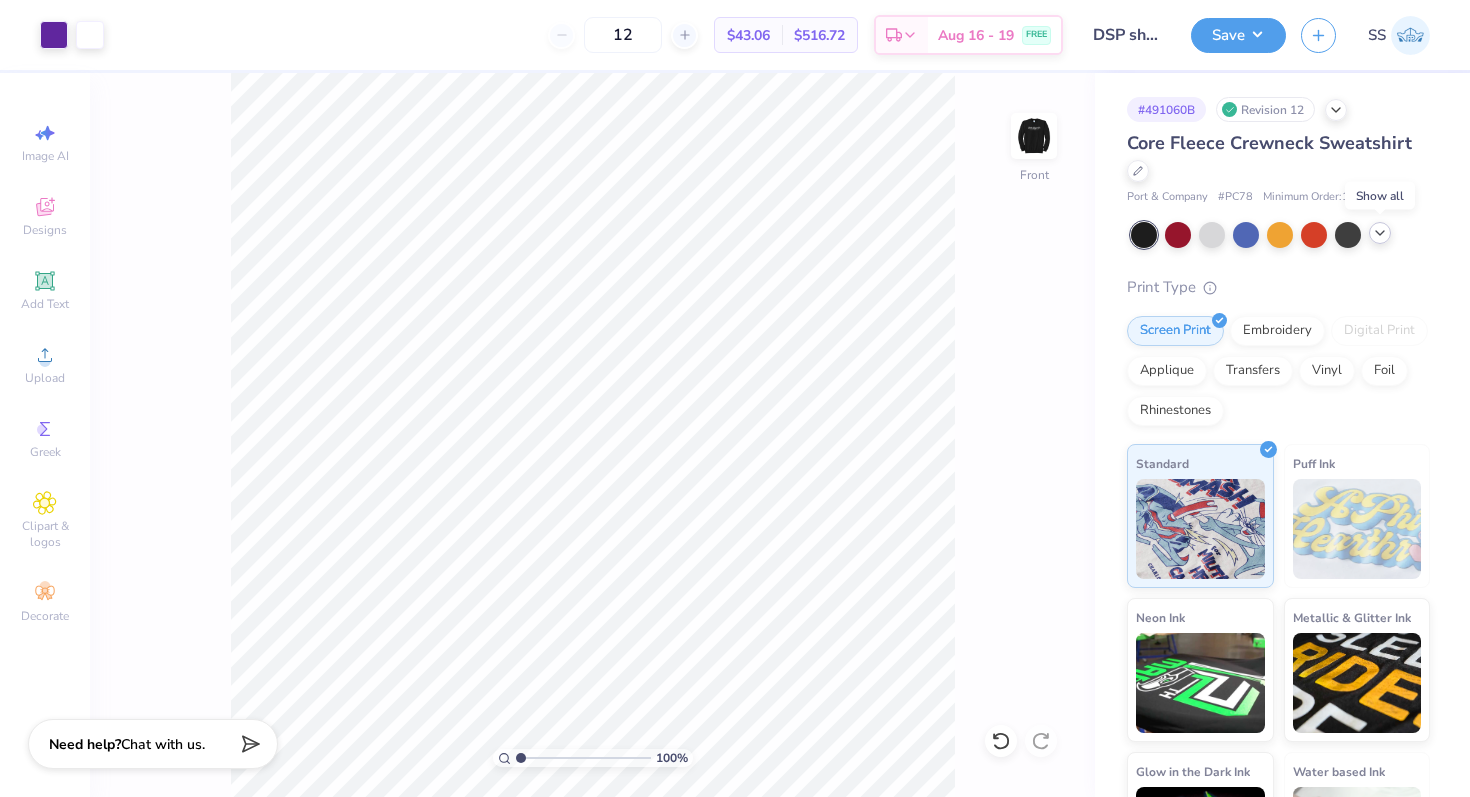 click 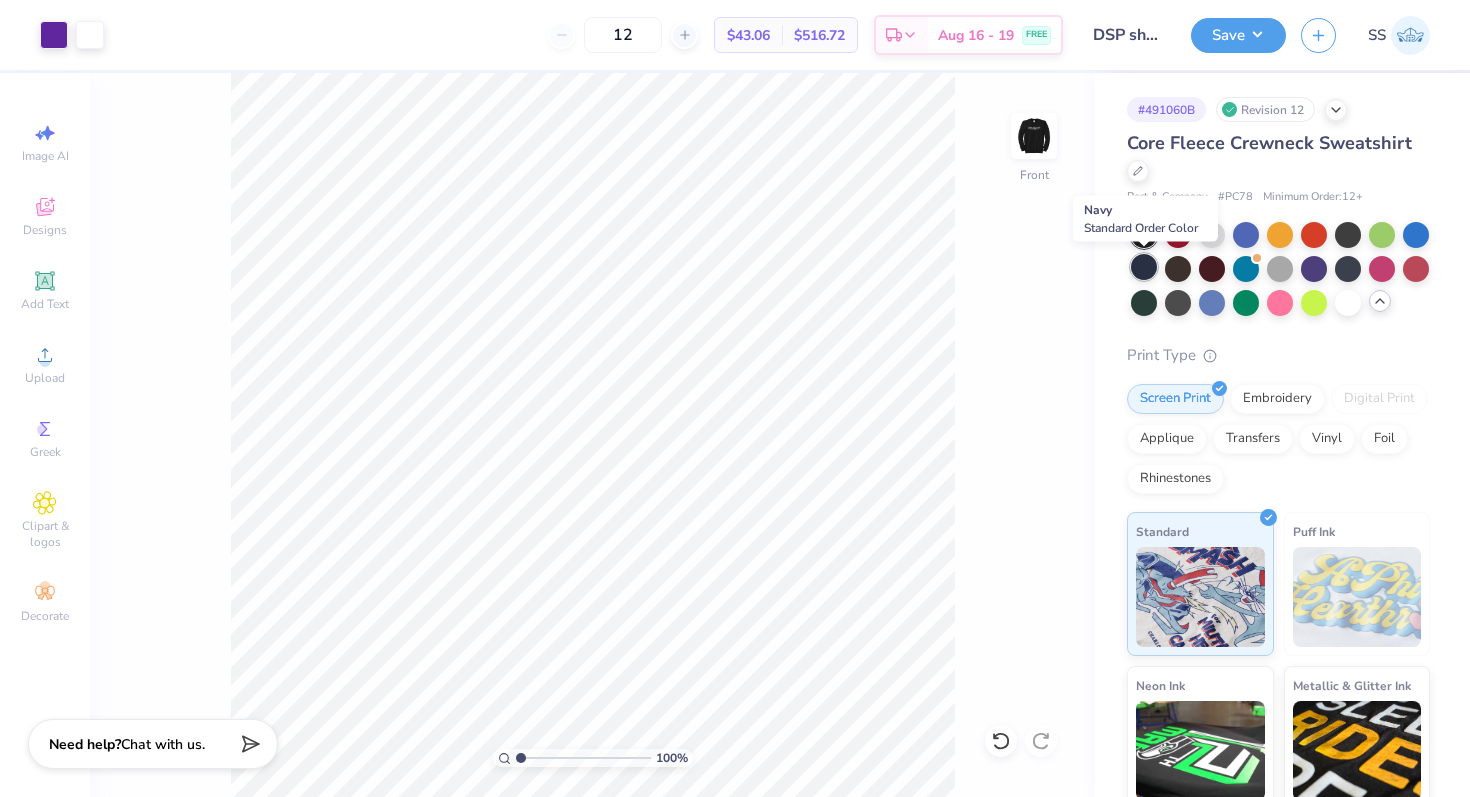click at bounding box center [1144, 267] 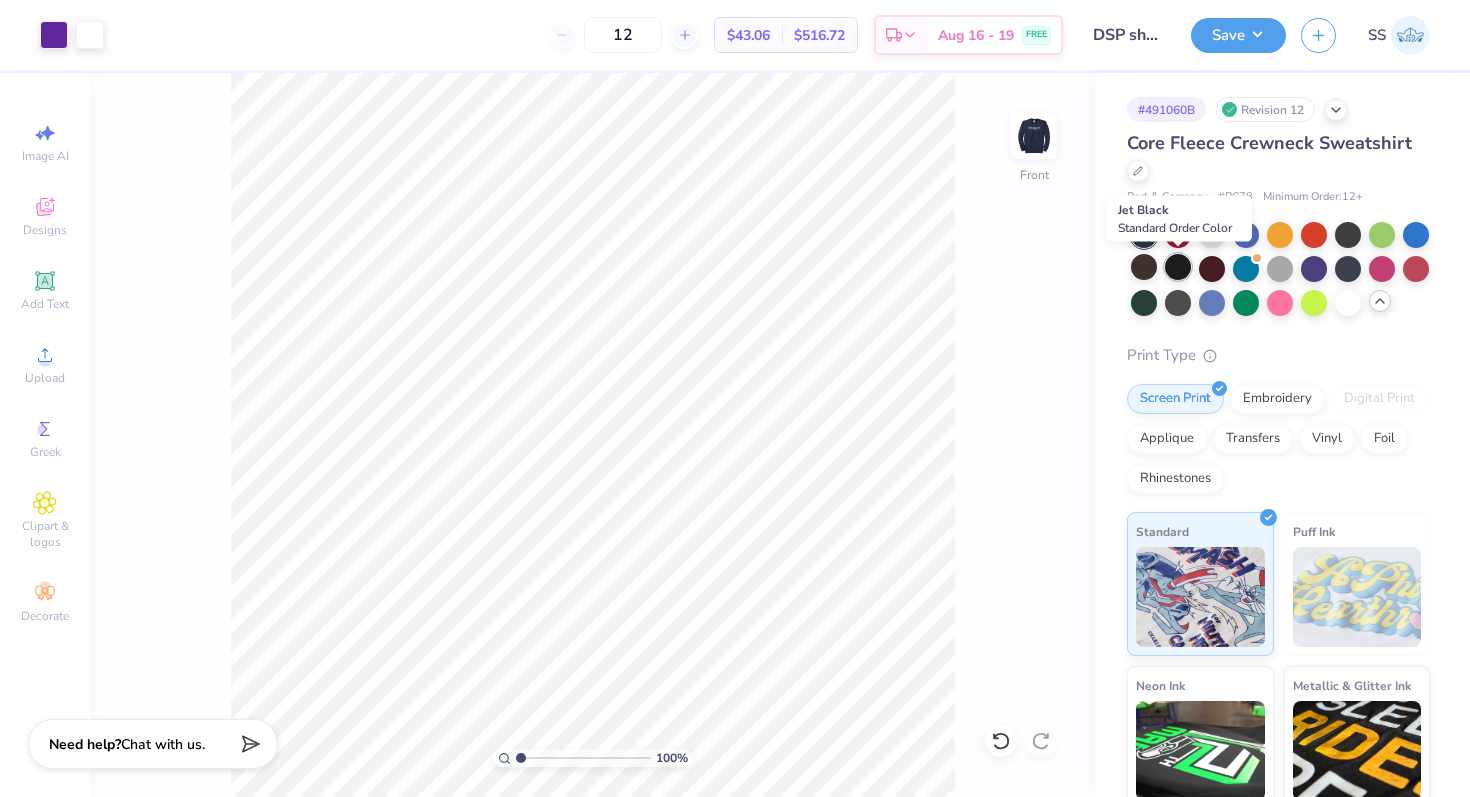 click at bounding box center (1178, 267) 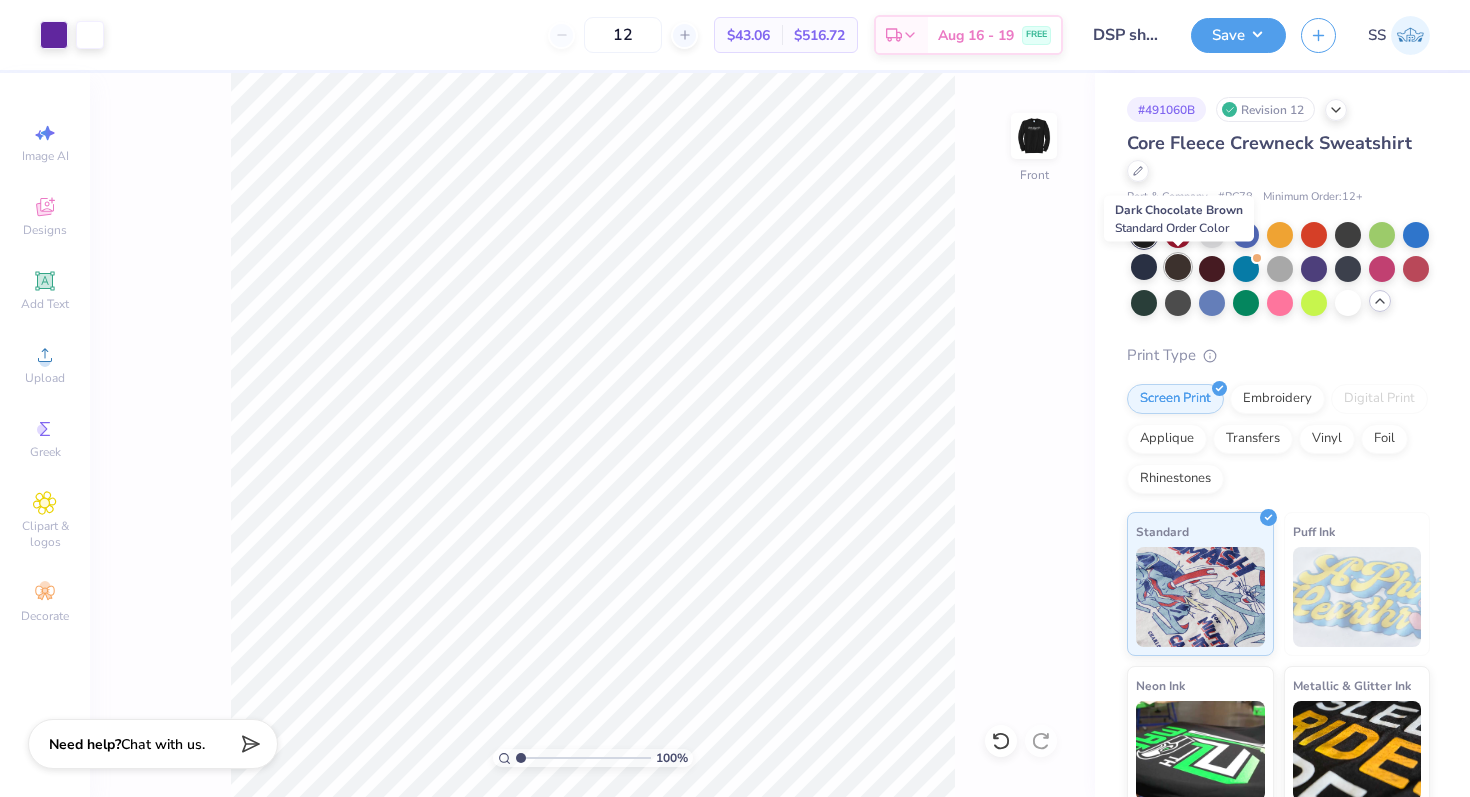 click at bounding box center (1178, 267) 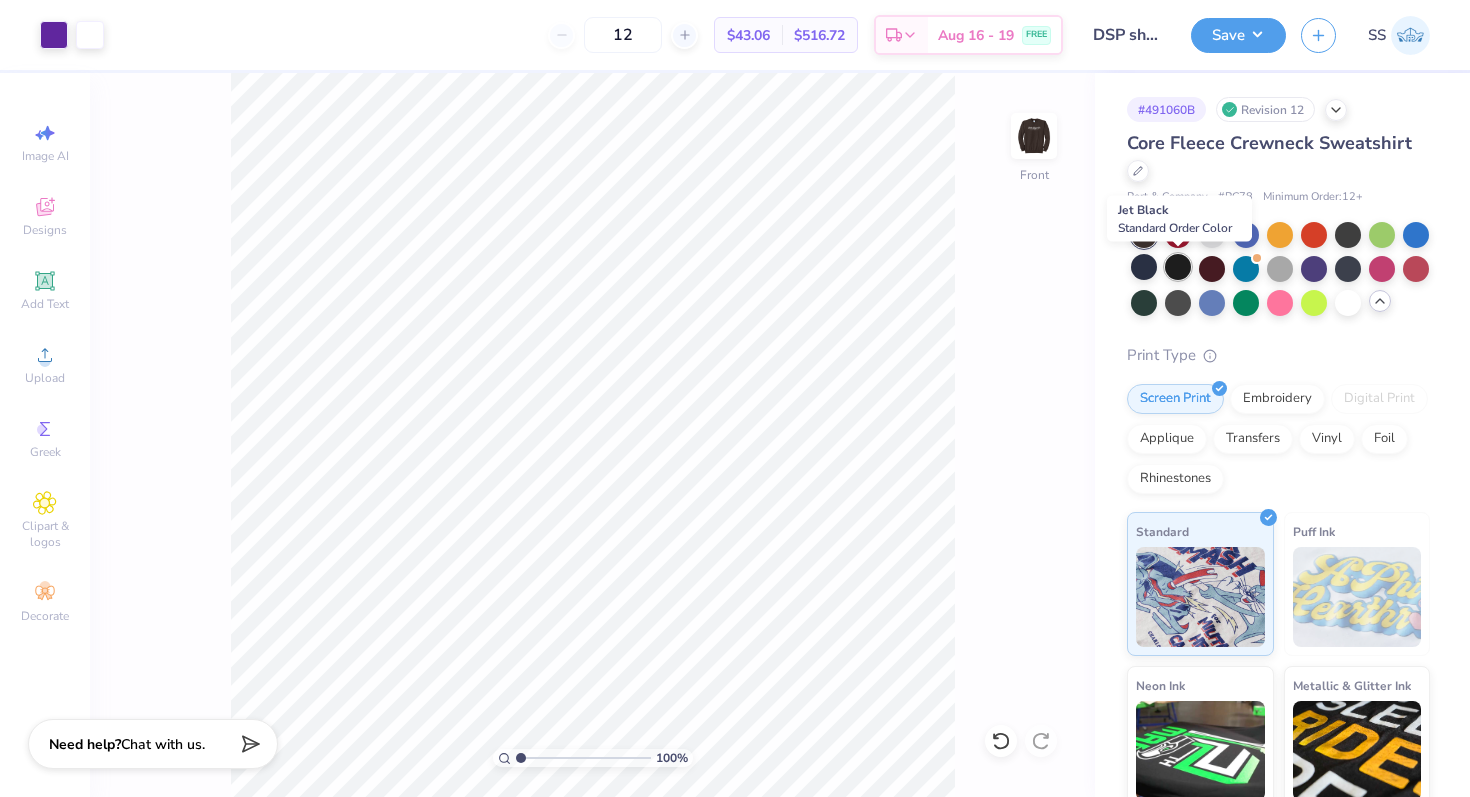 click at bounding box center [1178, 267] 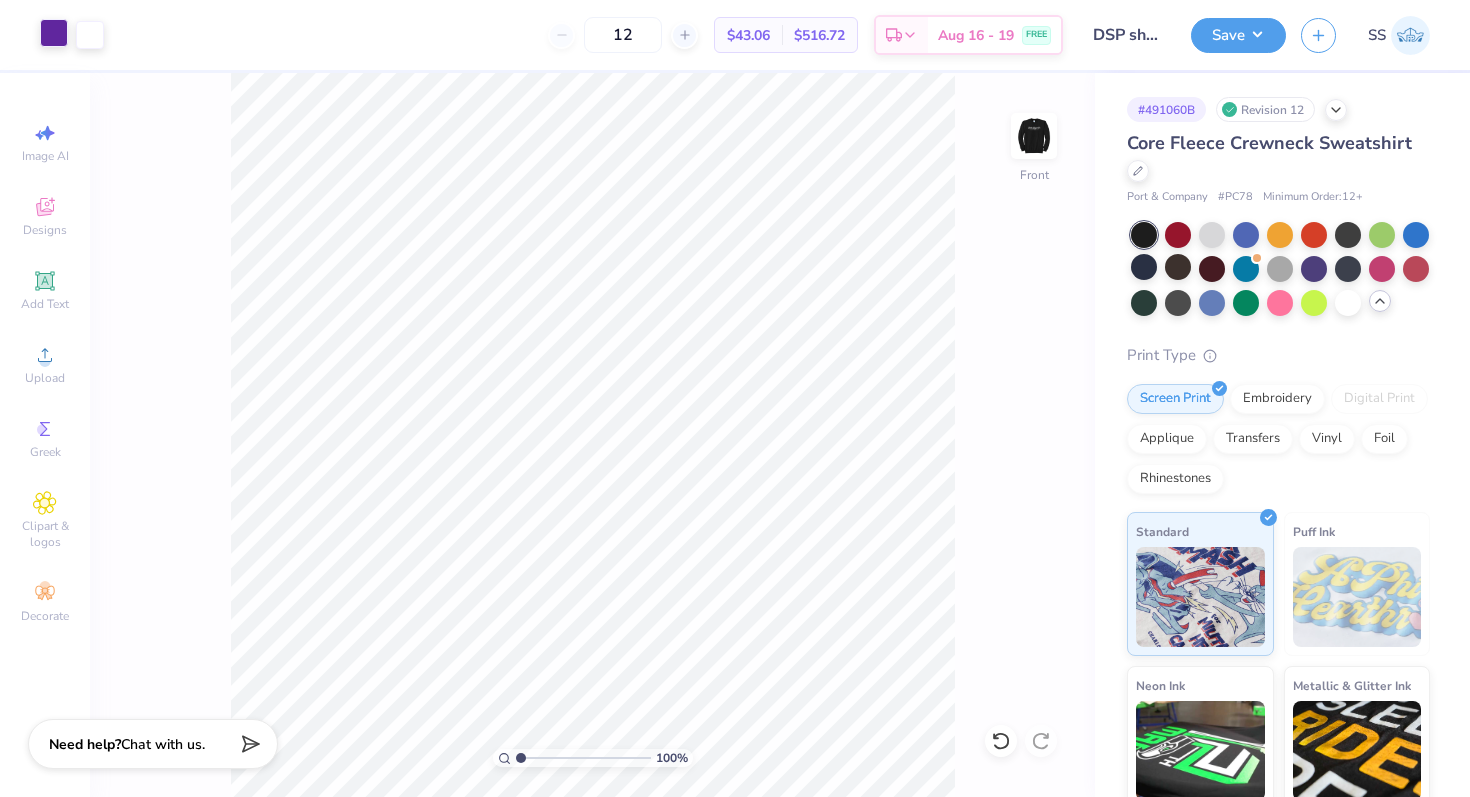 click at bounding box center (54, 33) 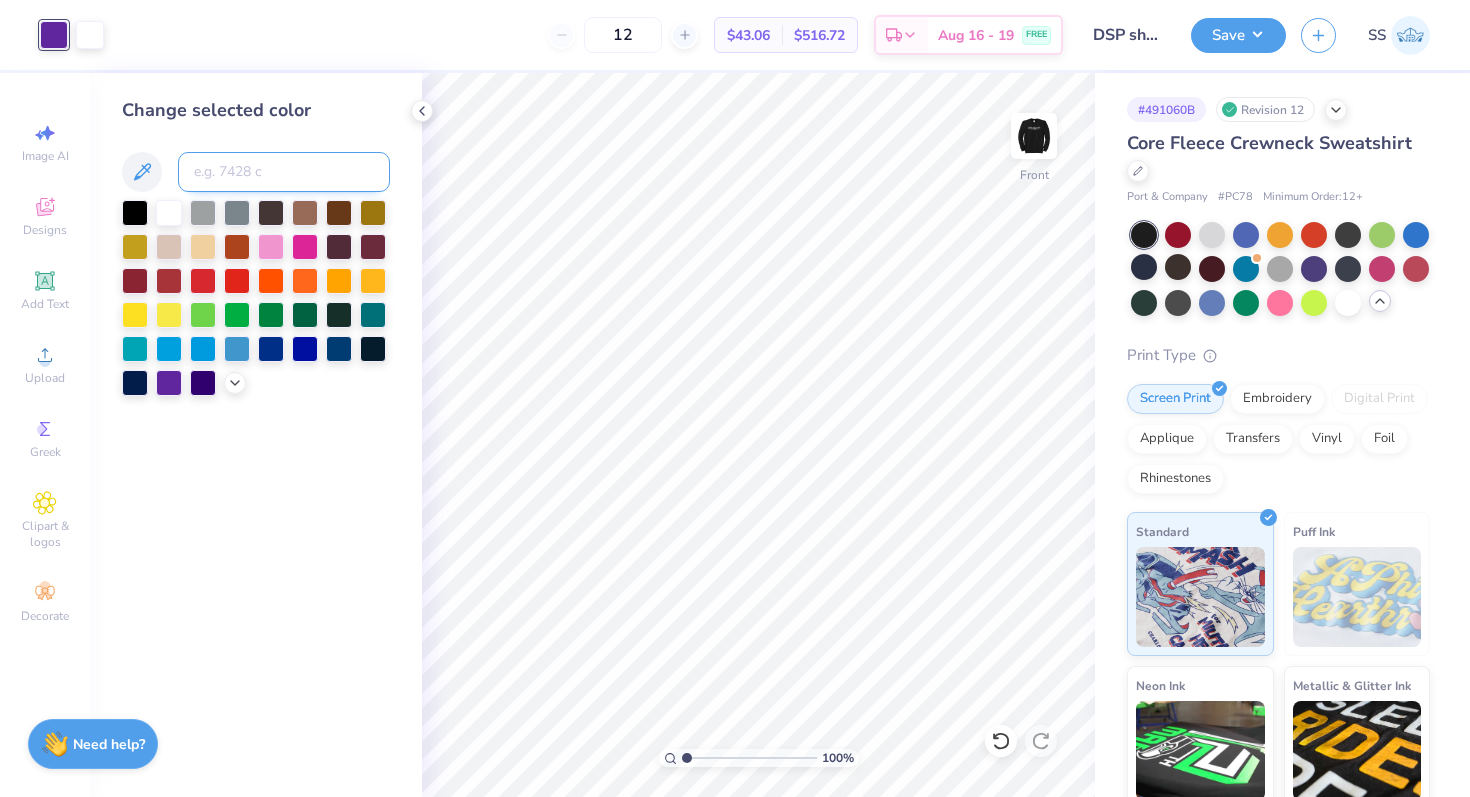 click at bounding box center (284, 172) 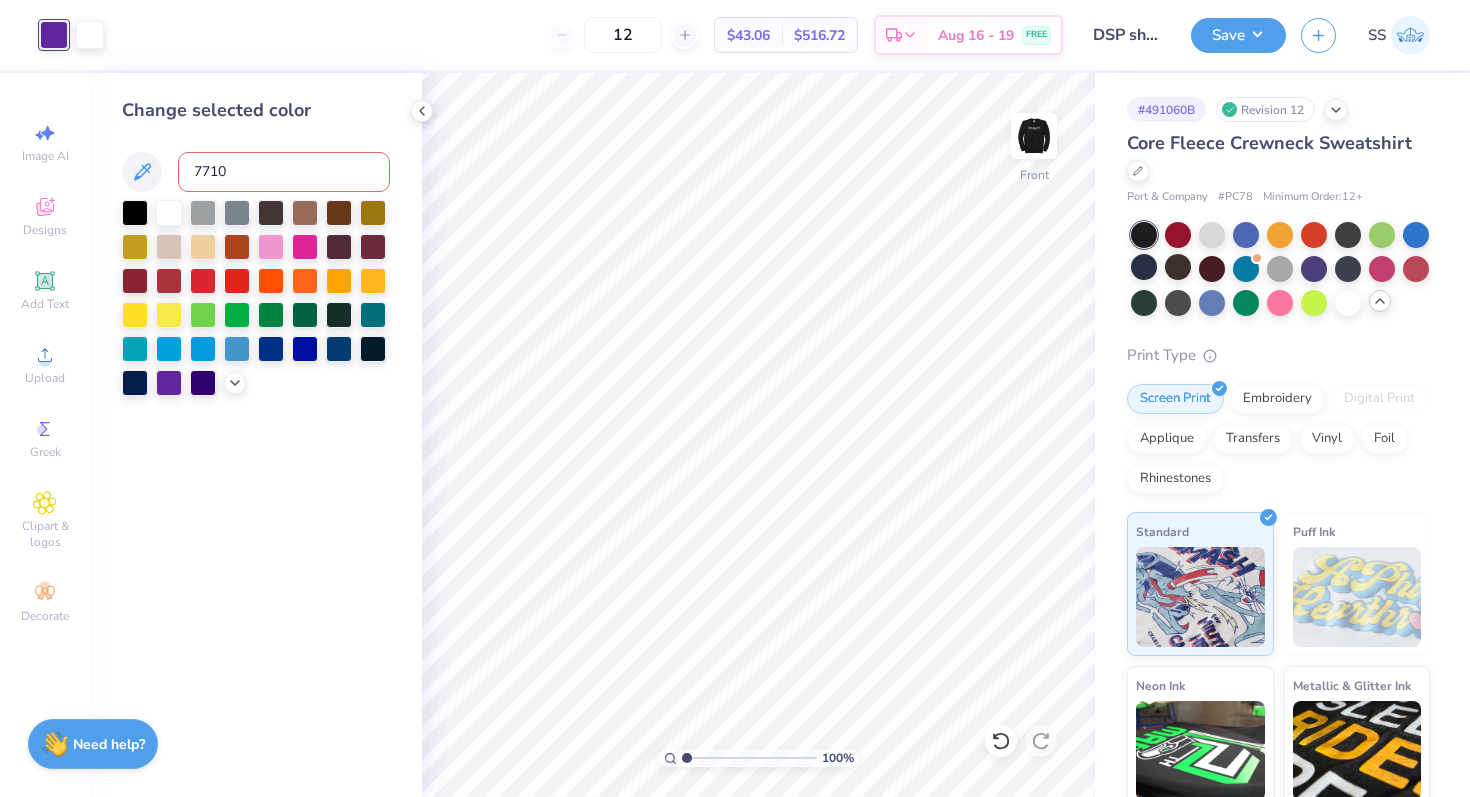 type on "7710" 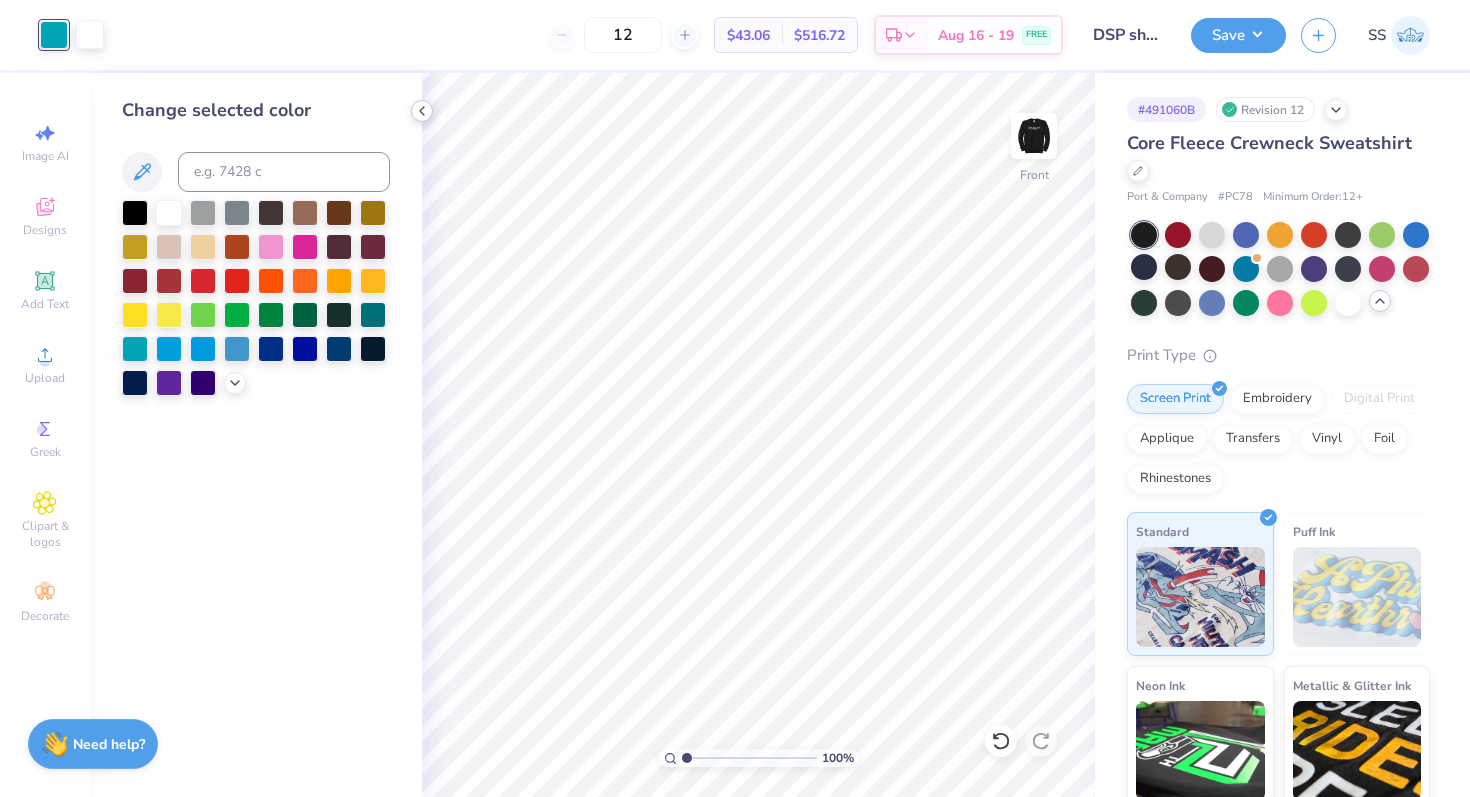 click 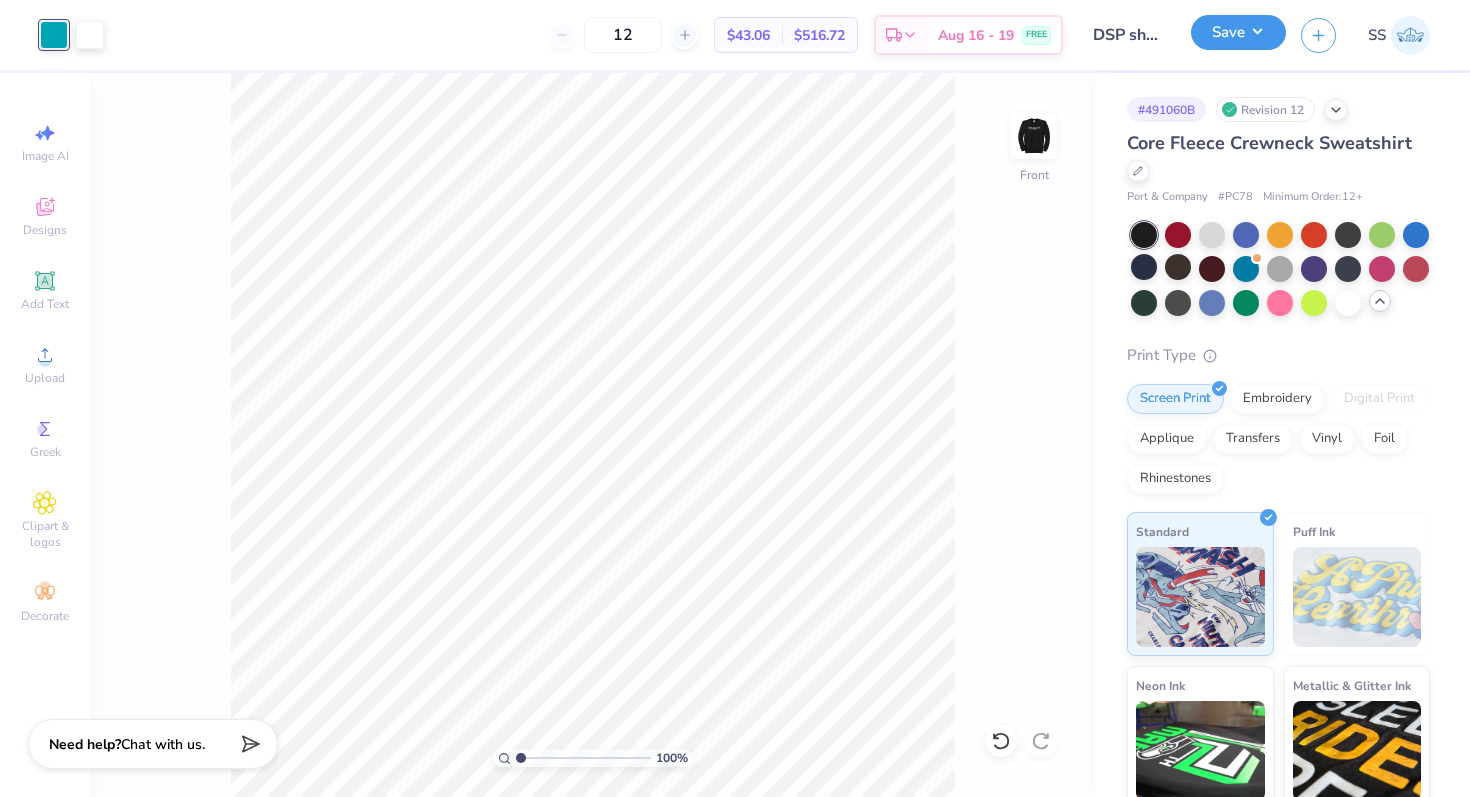 click on "Save" at bounding box center (1238, 32) 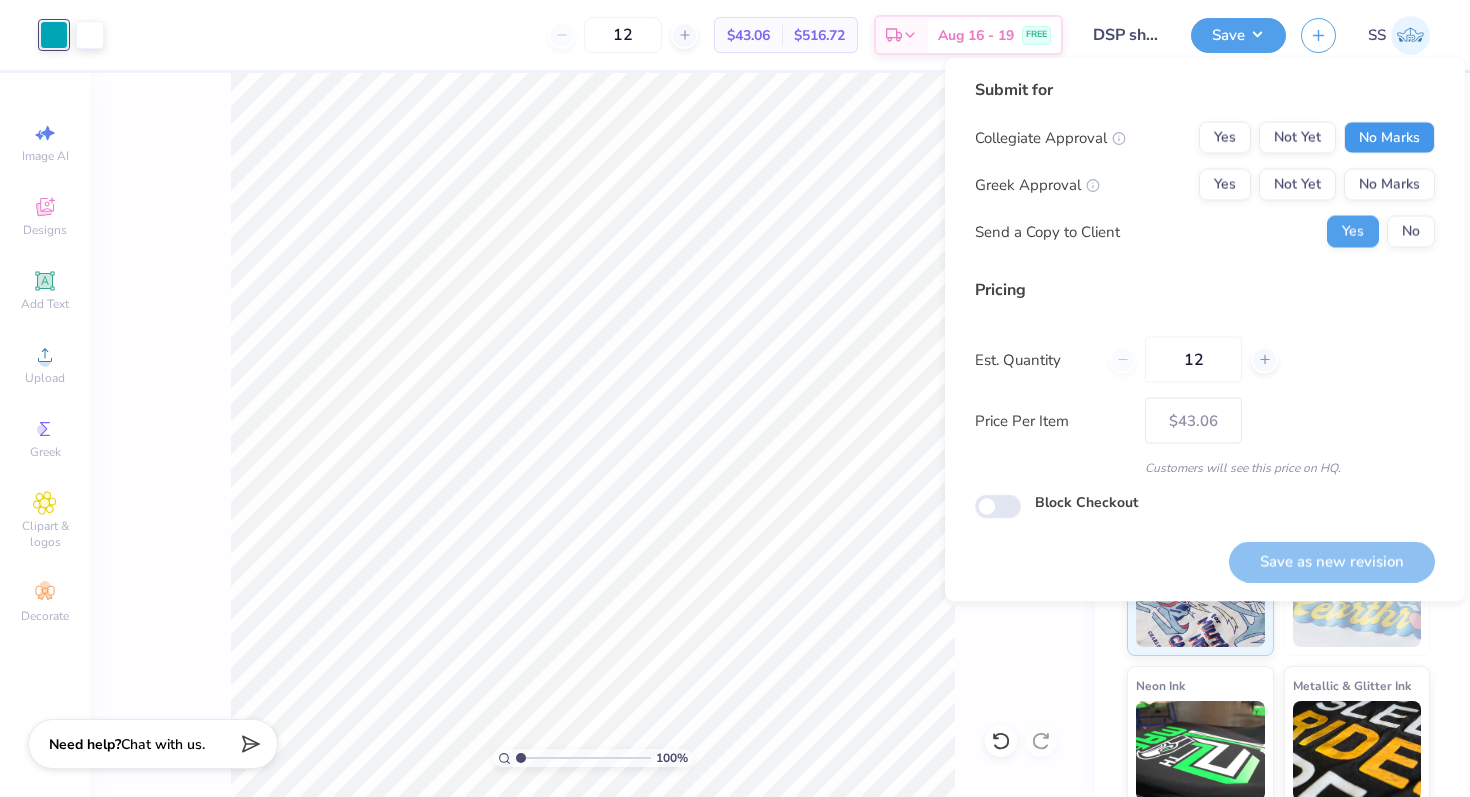 click on "No Marks" at bounding box center [1389, 138] 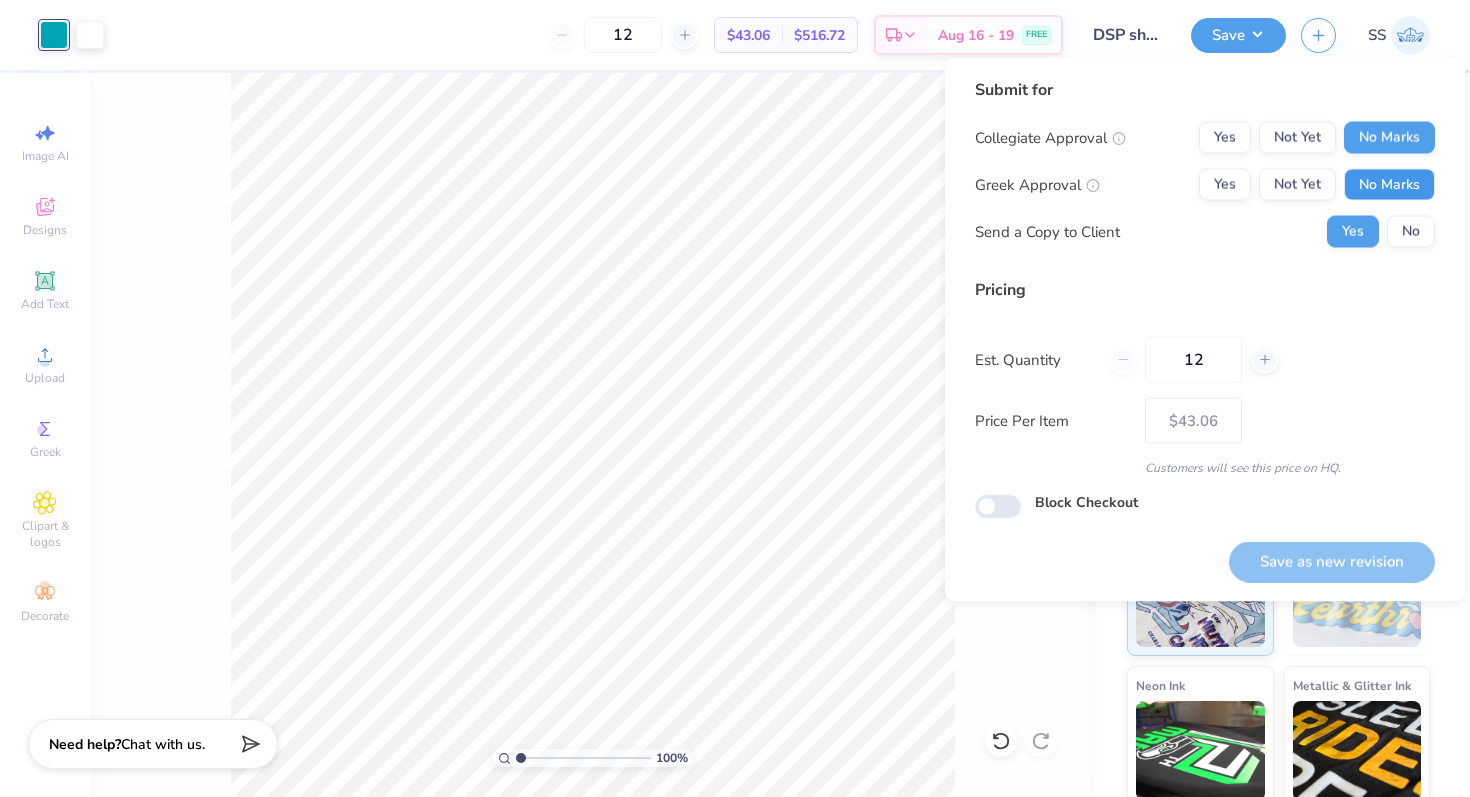 click on "No Marks" at bounding box center (1389, 185) 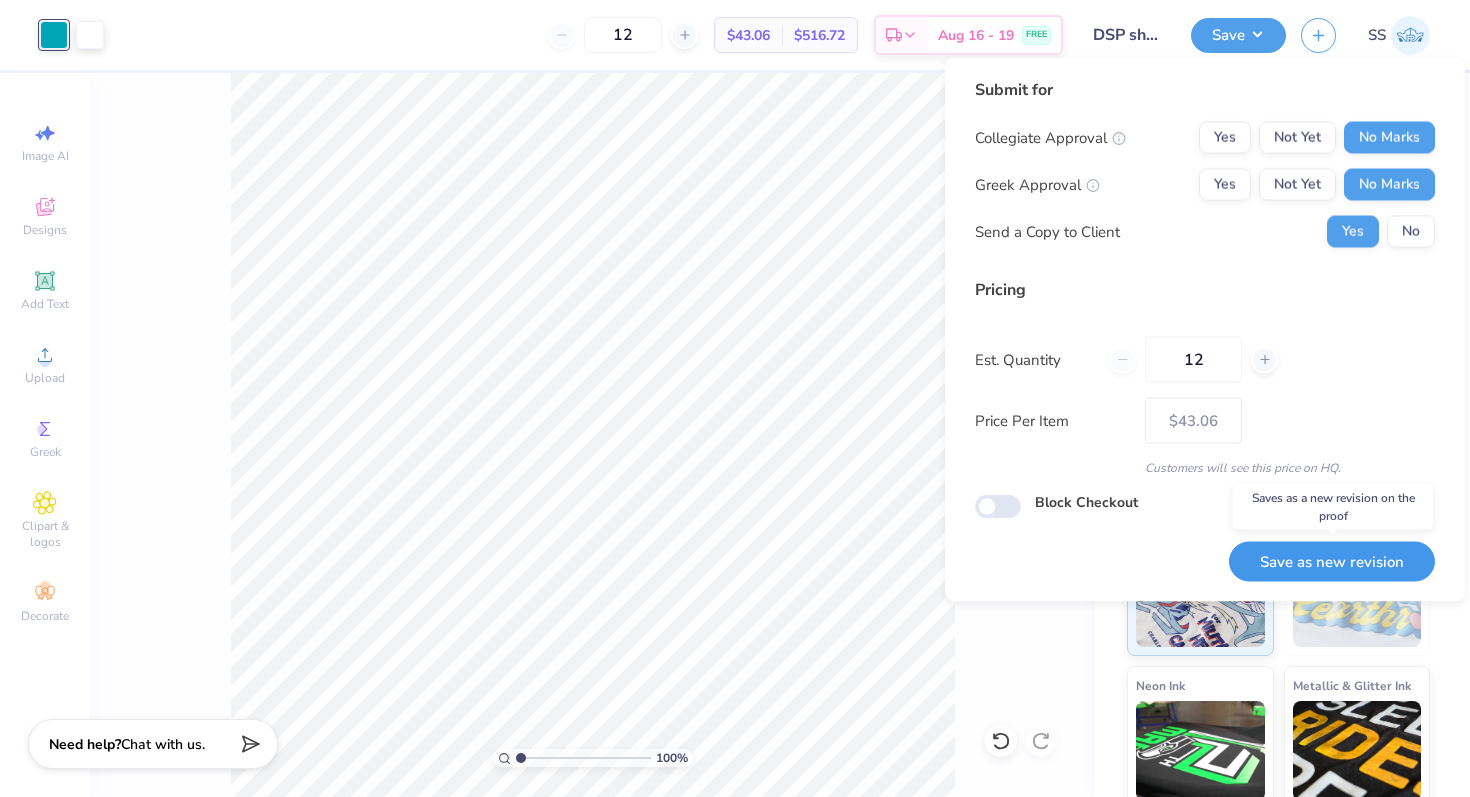 click on "Save as new revision" at bounding box center (1332, 561) 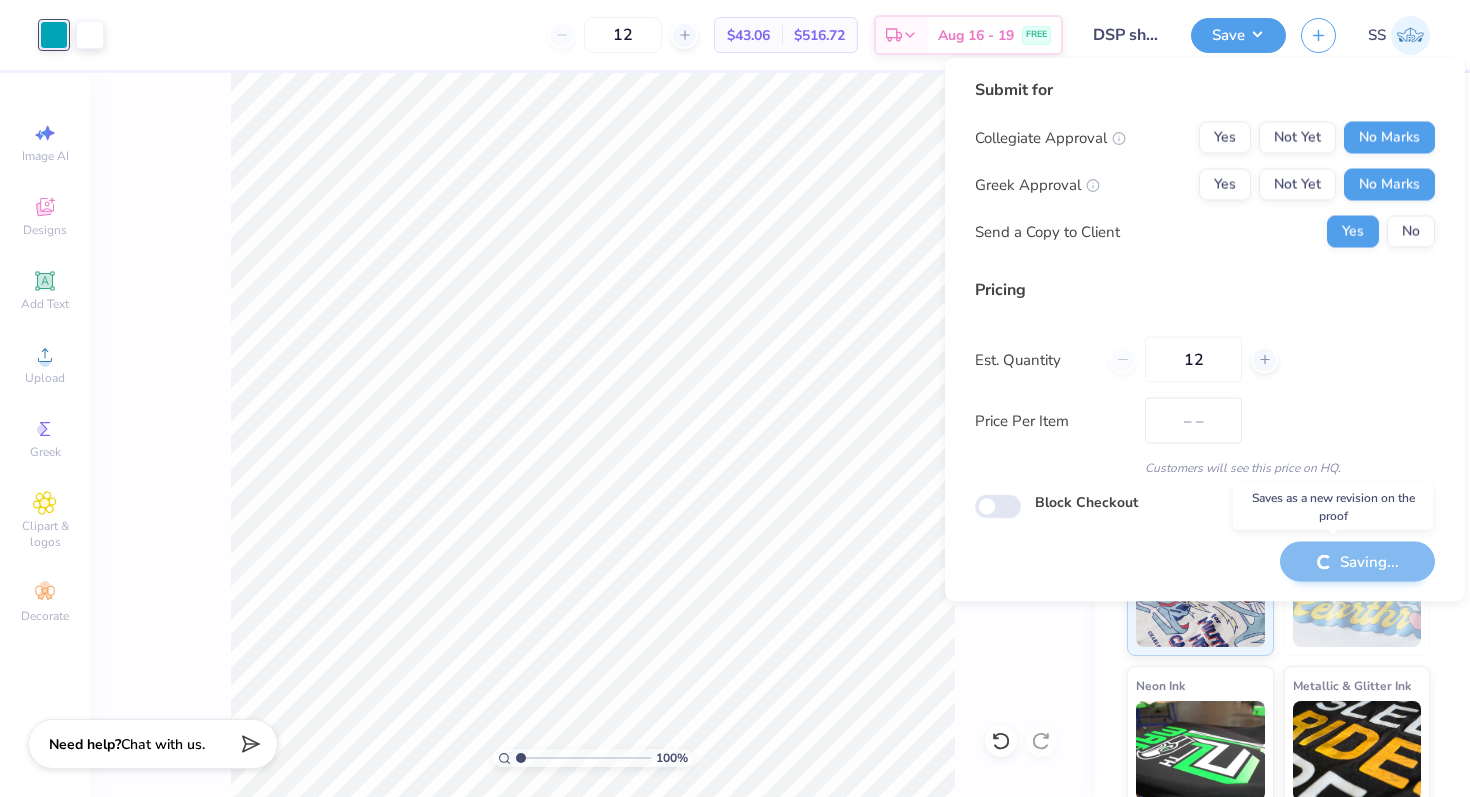 type on "$43.06" 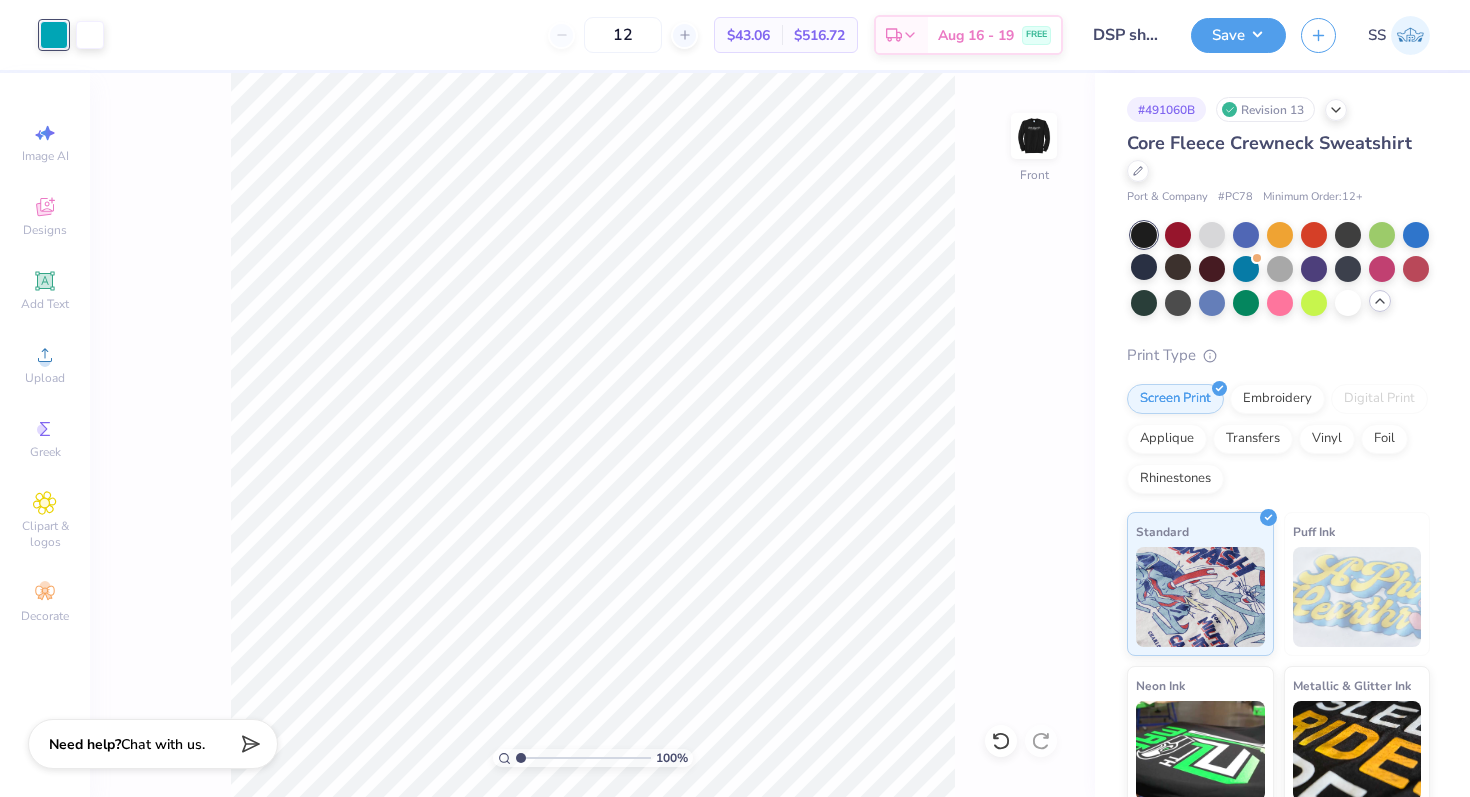 click at bounding box center (54, 35) 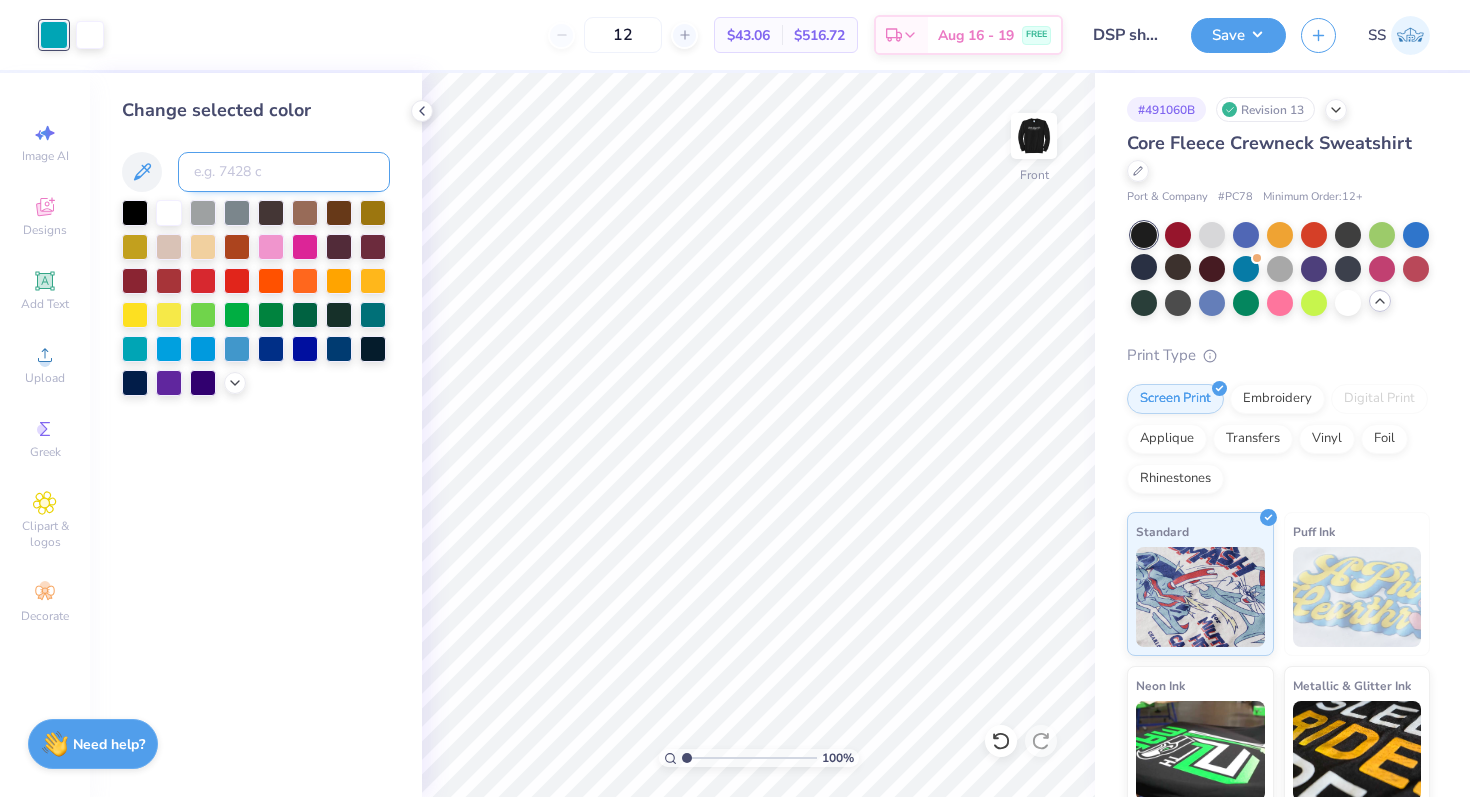 click at bounding box center [284, 172] 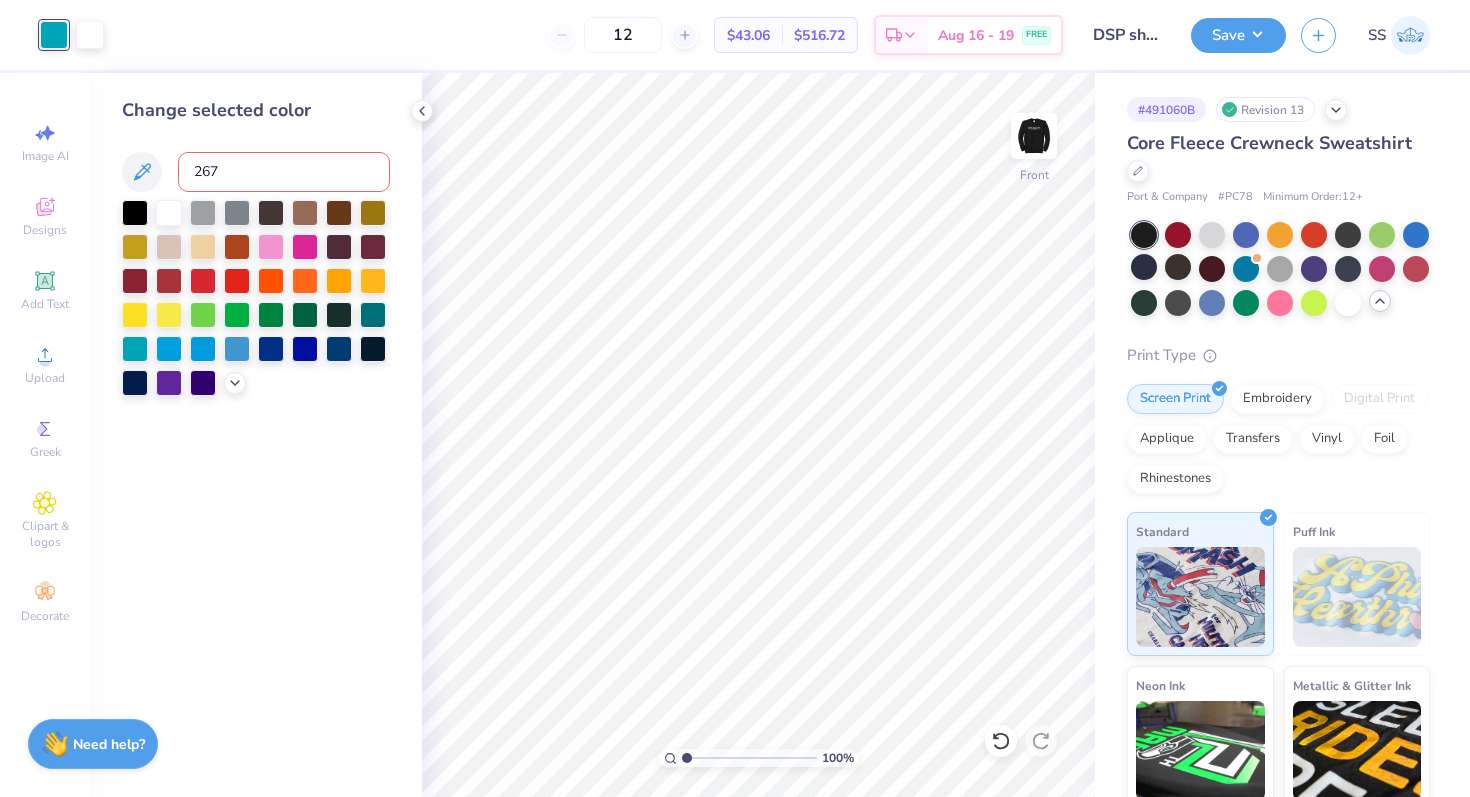 type on "267" 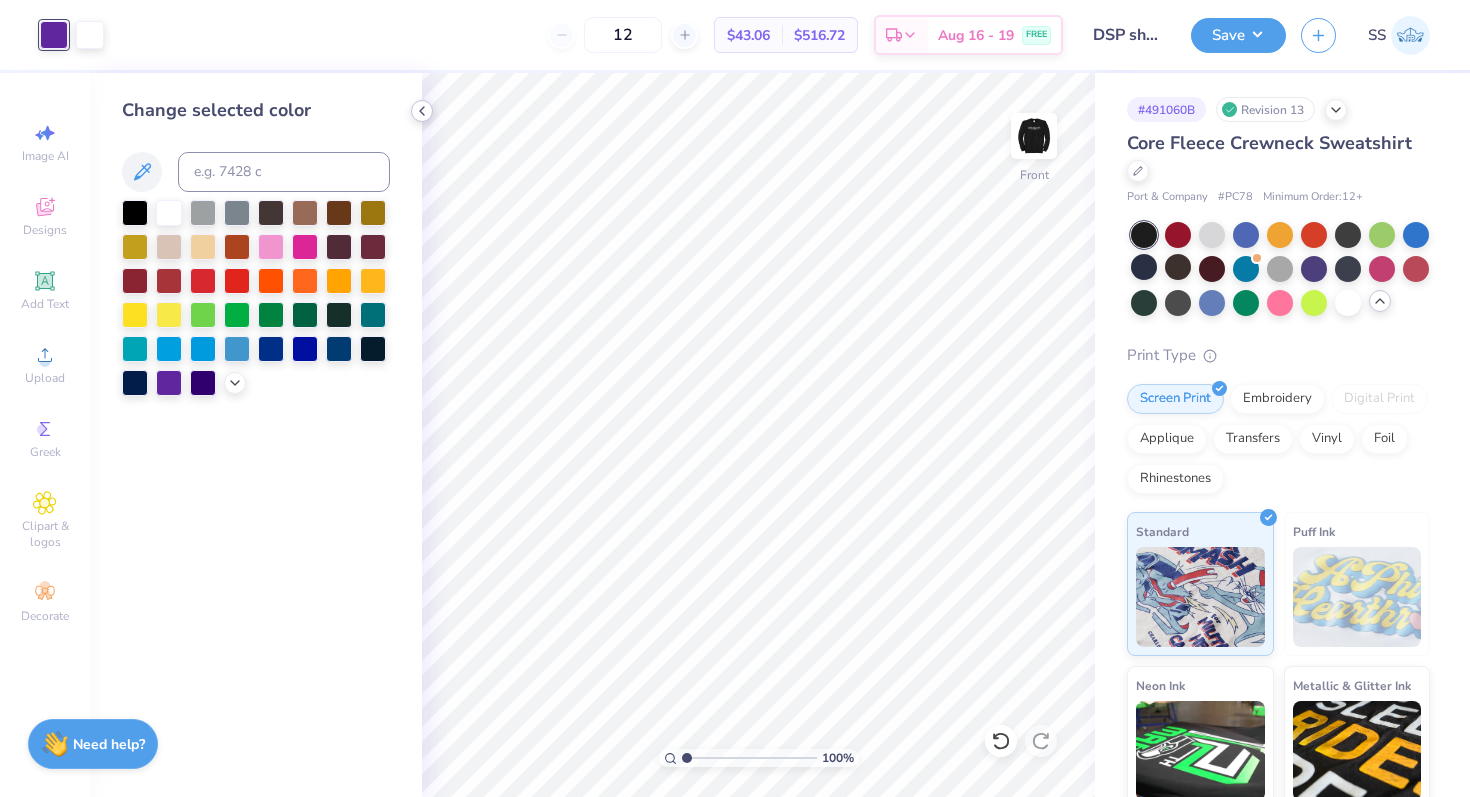 click 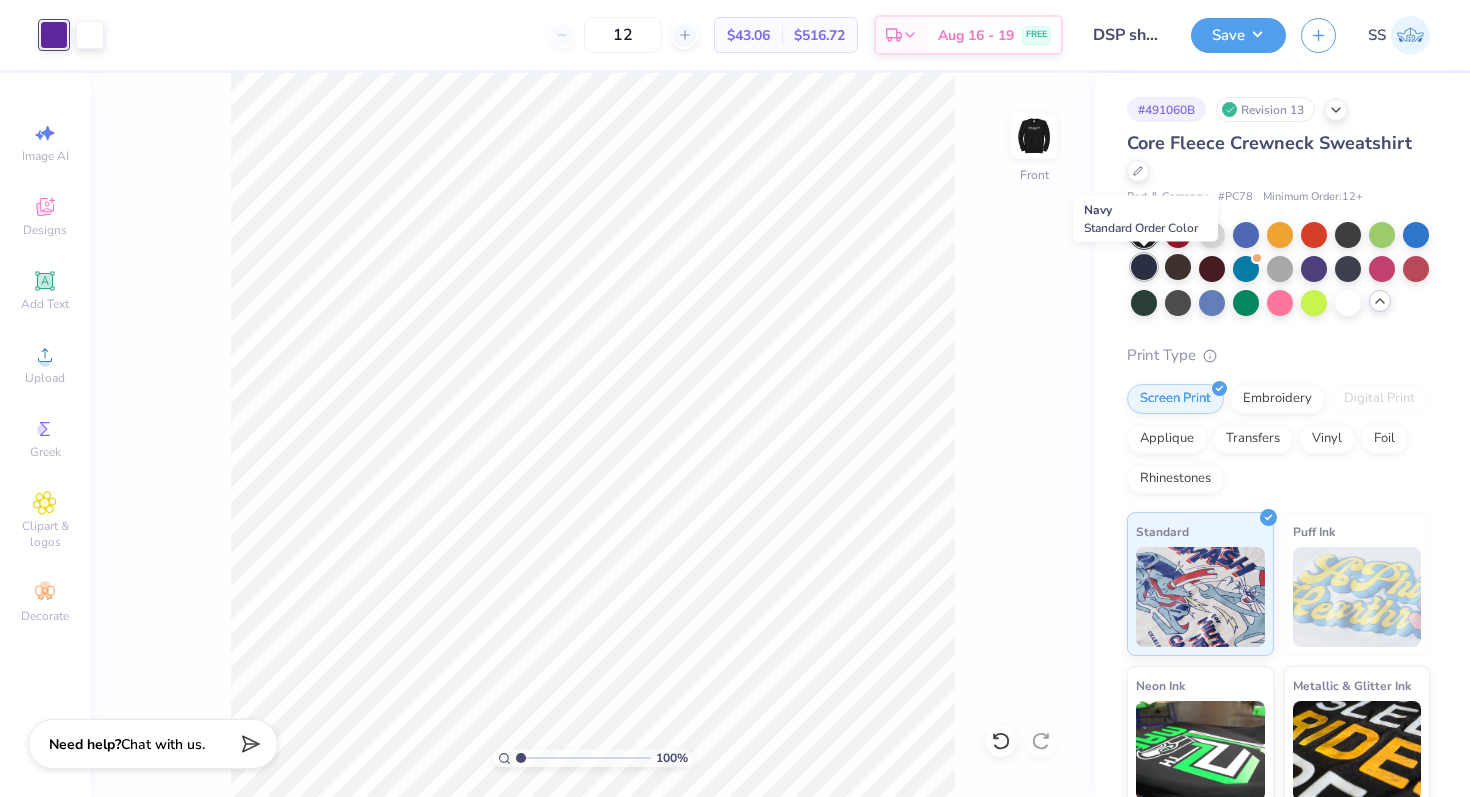 click at bounding box center [1144, 267] 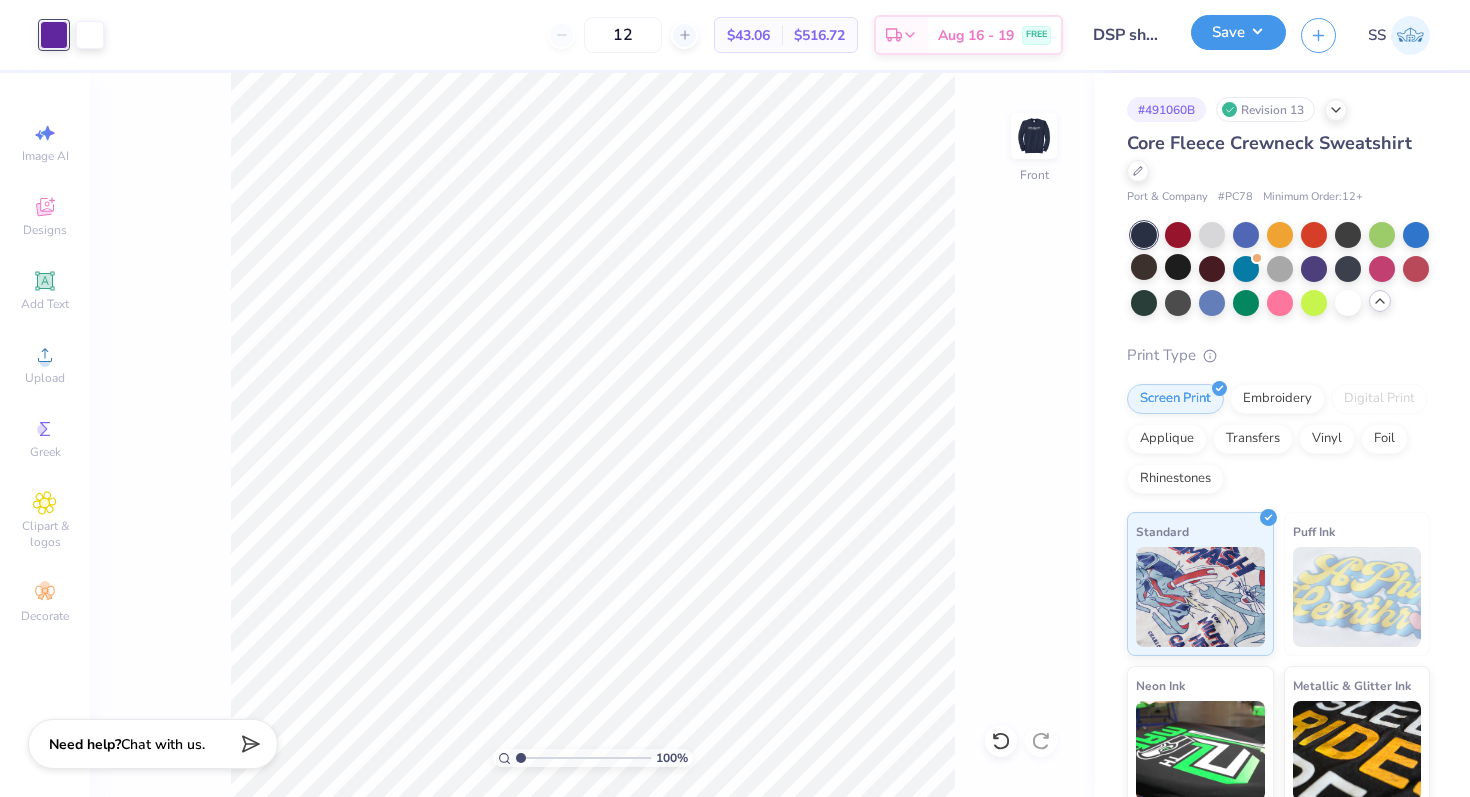 click on "Save" at bounding box center (1238, 32) 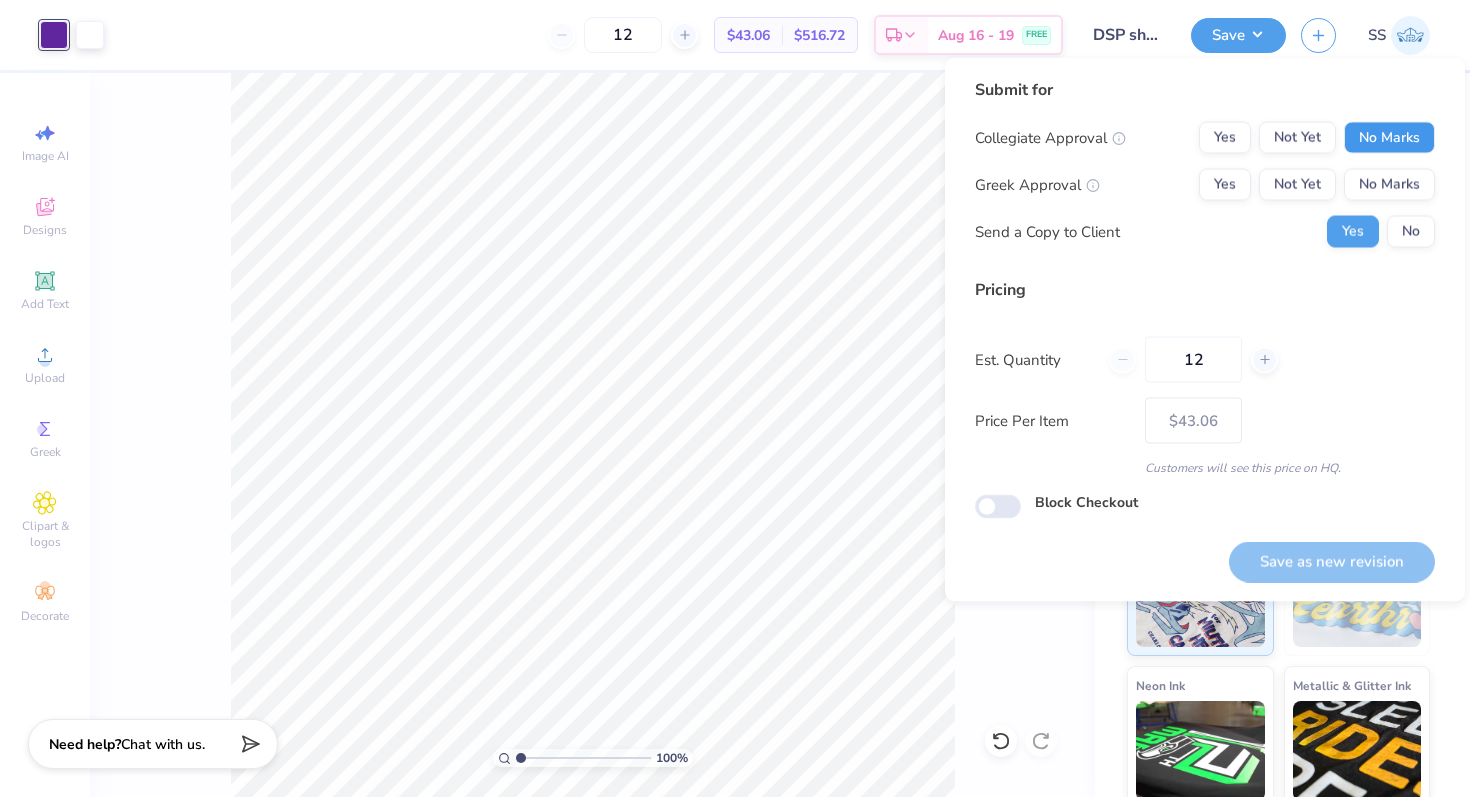 click on "No Marks" at bounding box center (1389, 138) 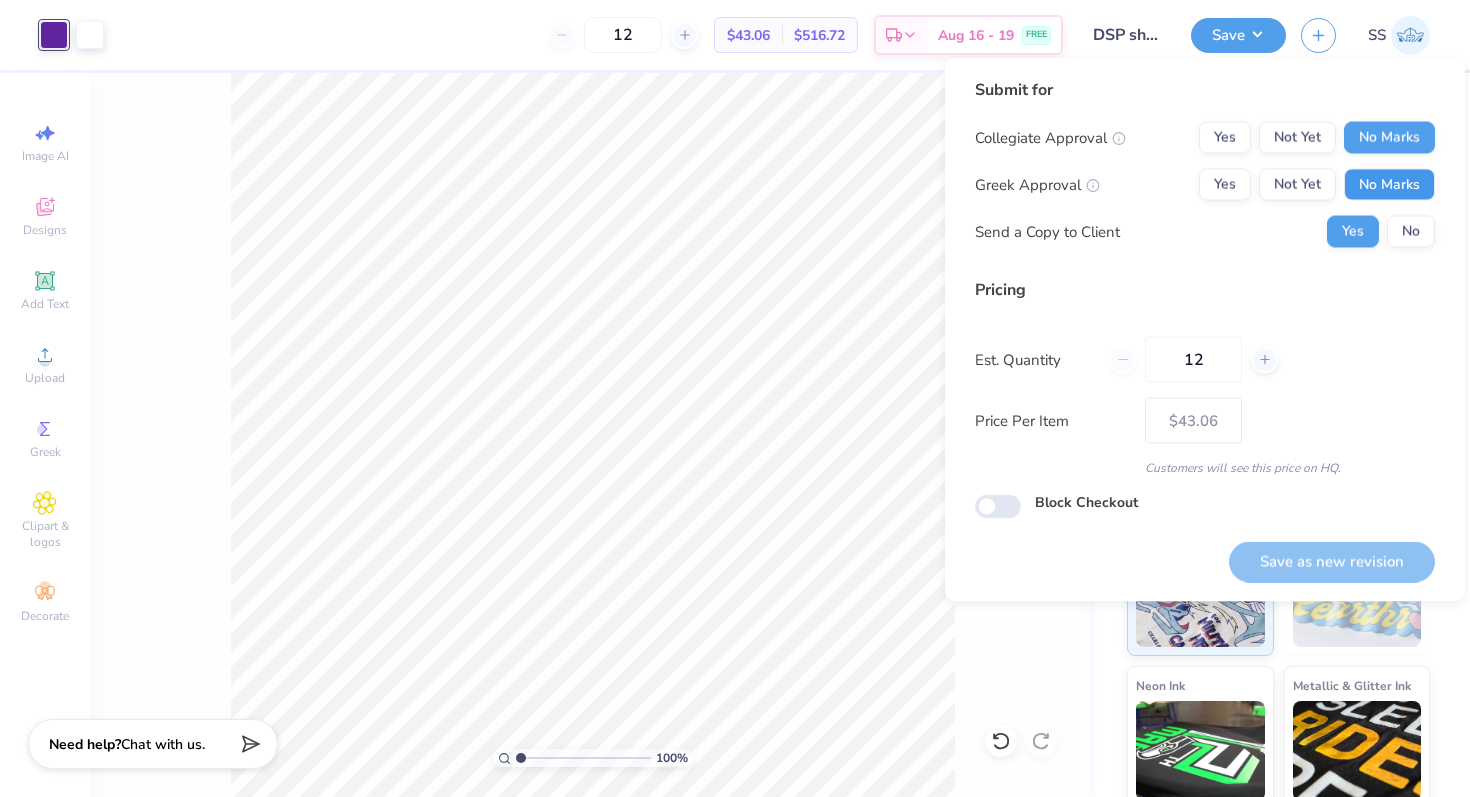 click on "No Marks" at bounding box center (1389, 185) 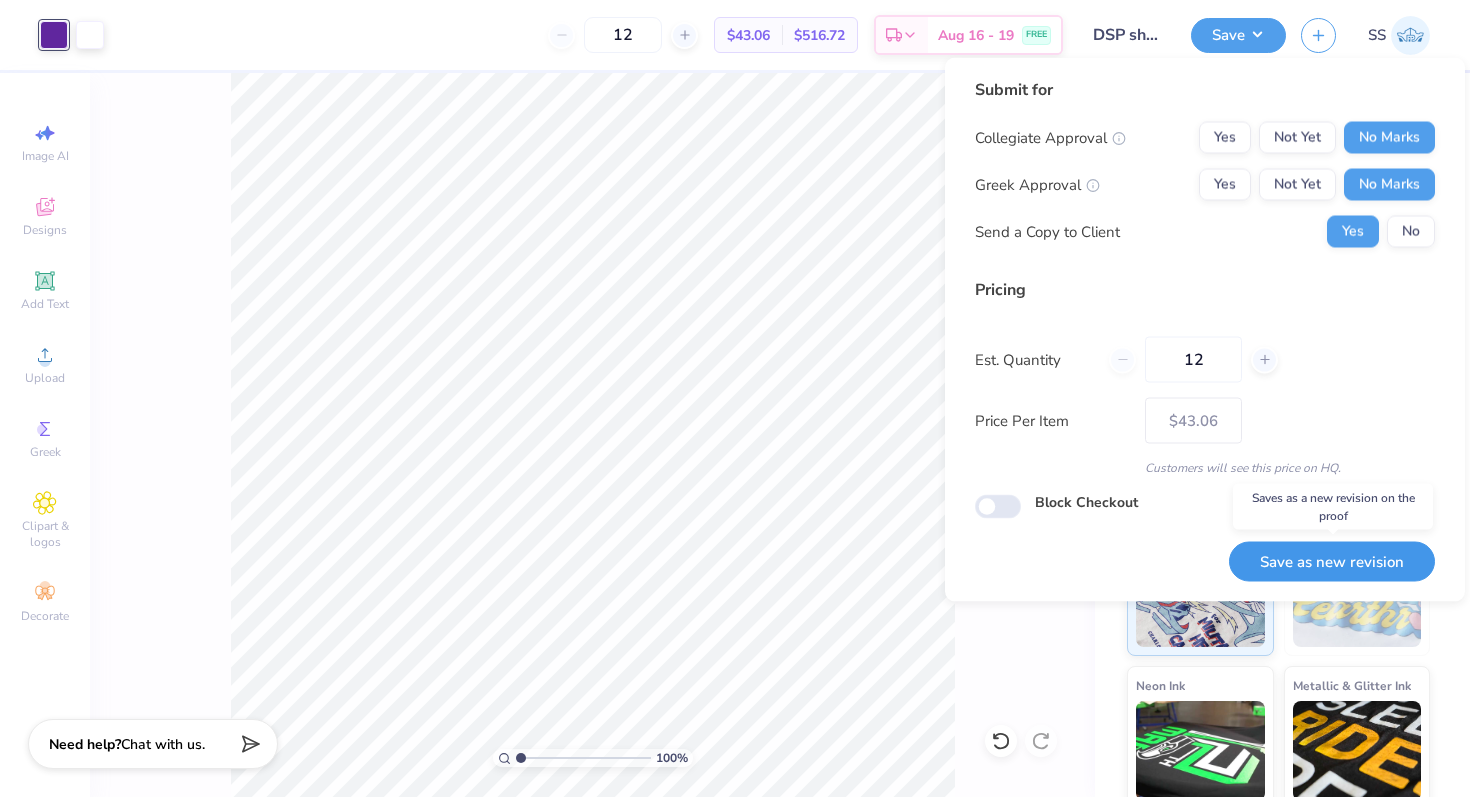 click on "Save as new revision" at bounding box center (1332, 561) 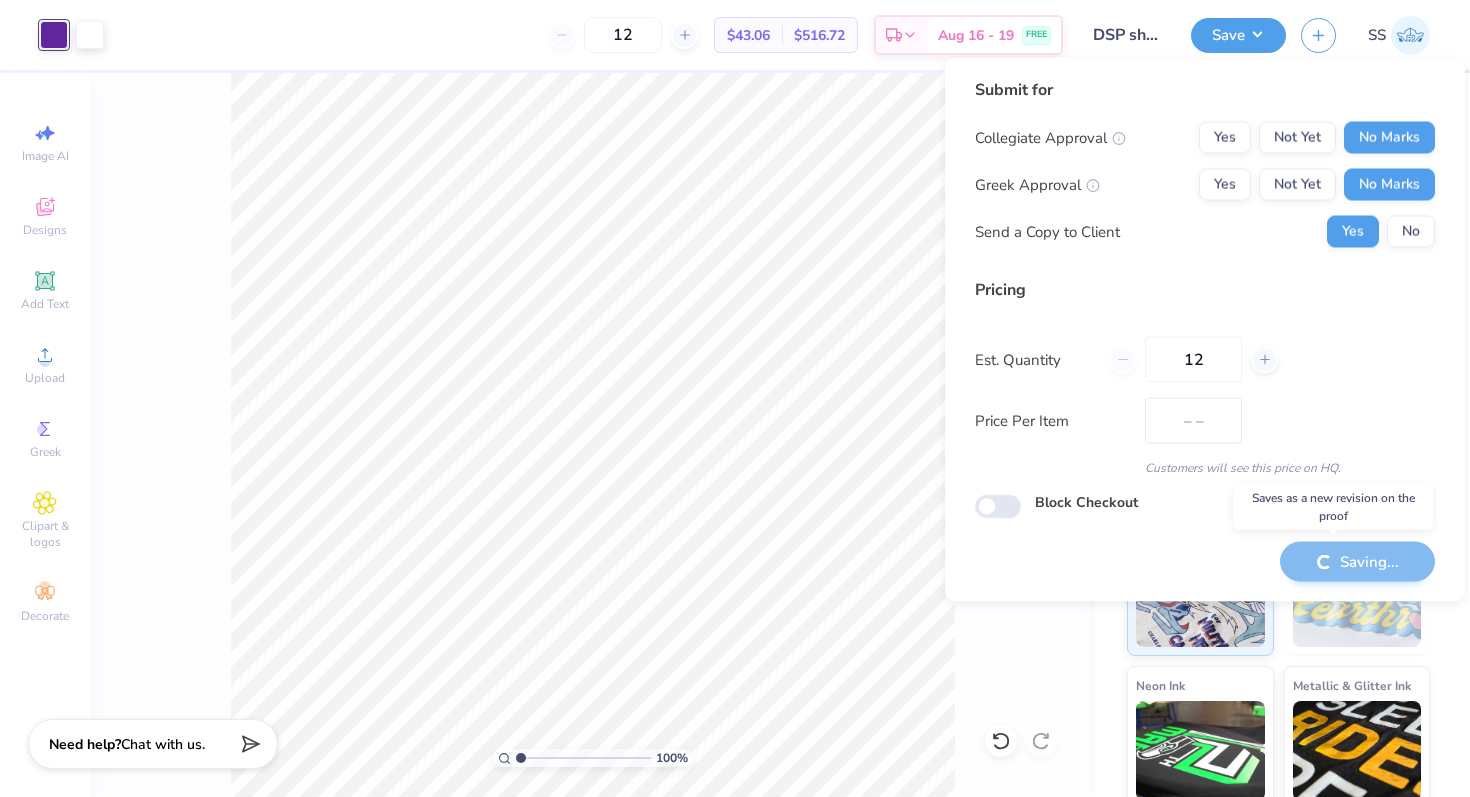 type on "$43.06" 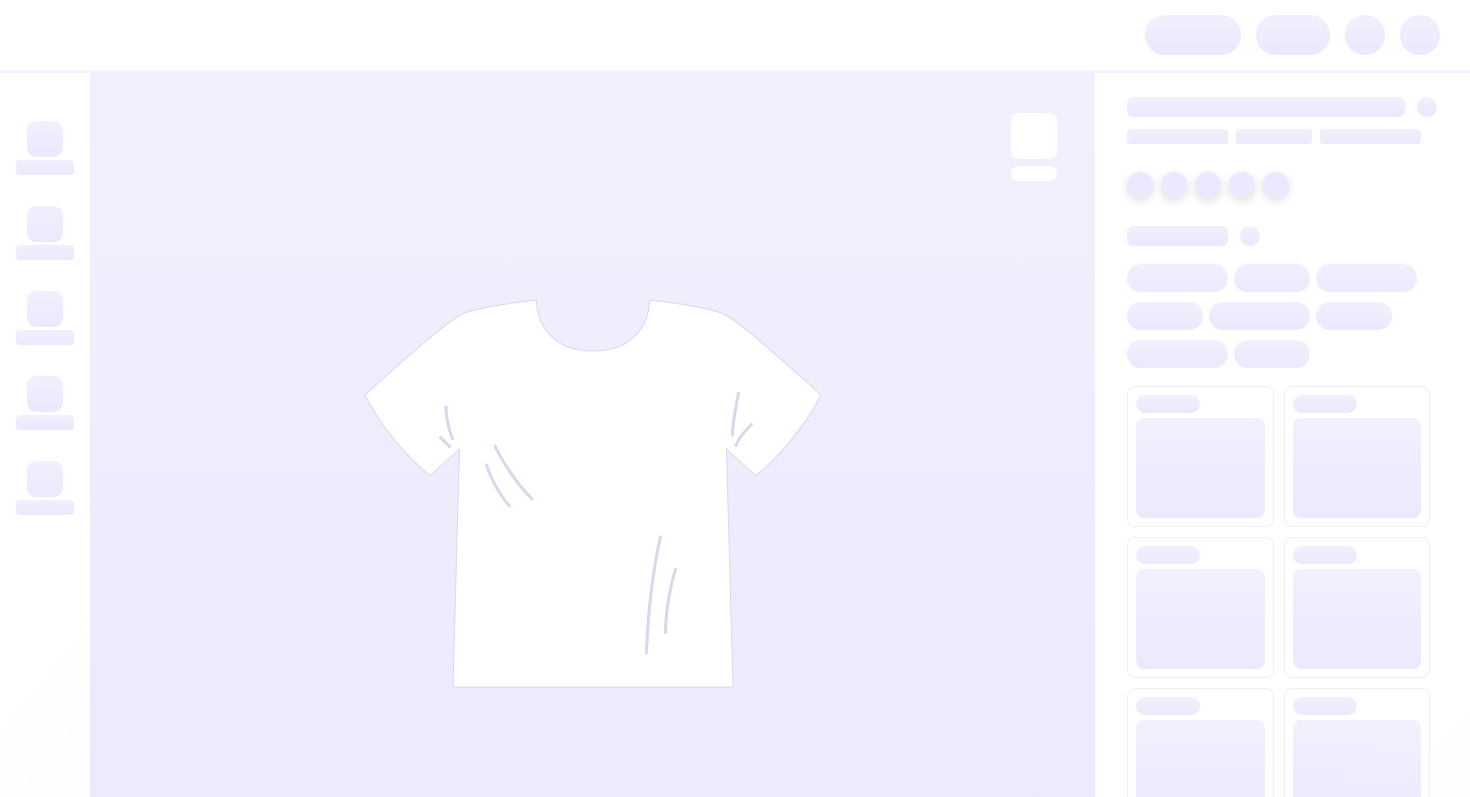 scroll, scrollTop: 0, scrollLeft: 0, axis: both 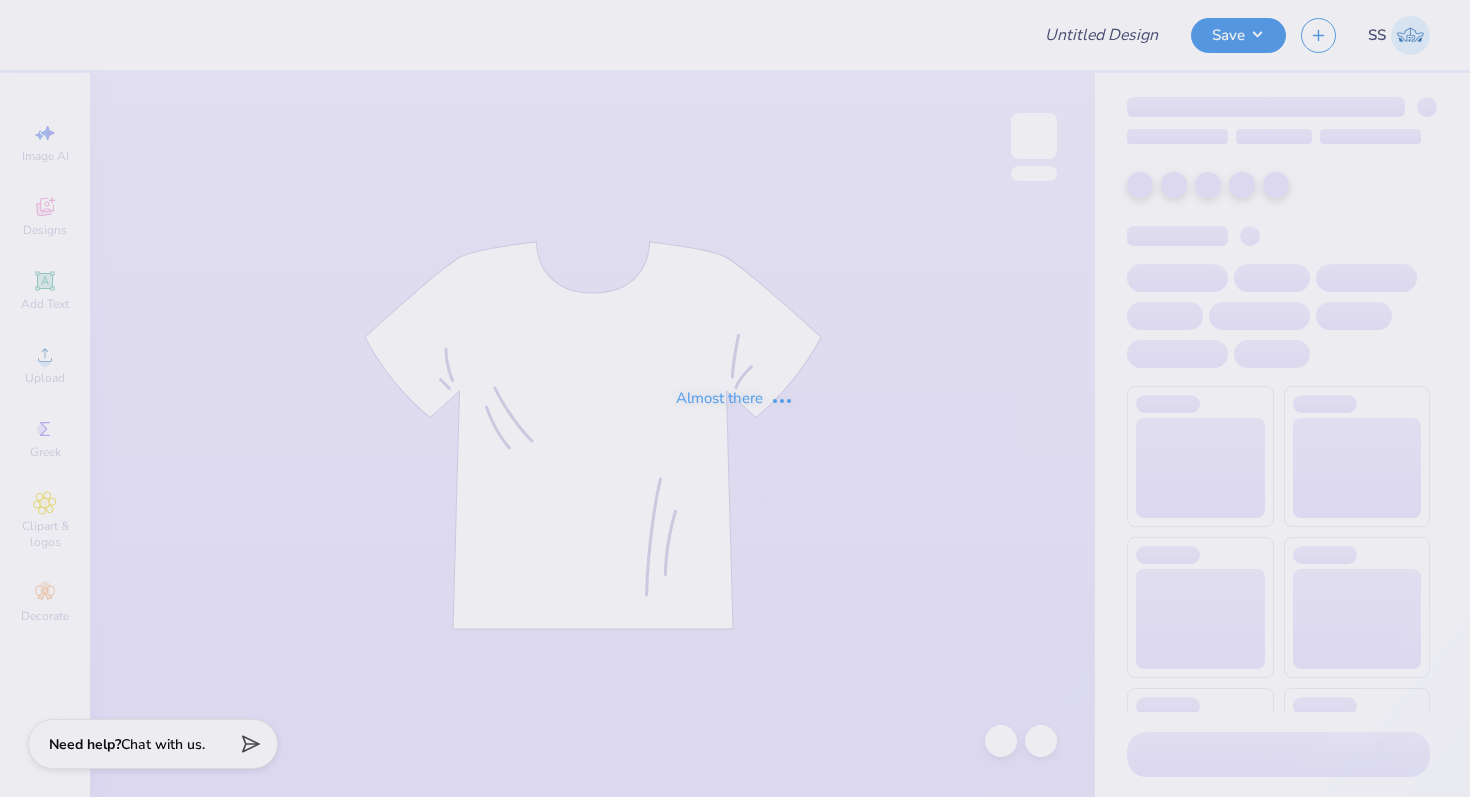 type on "DSP shirts" 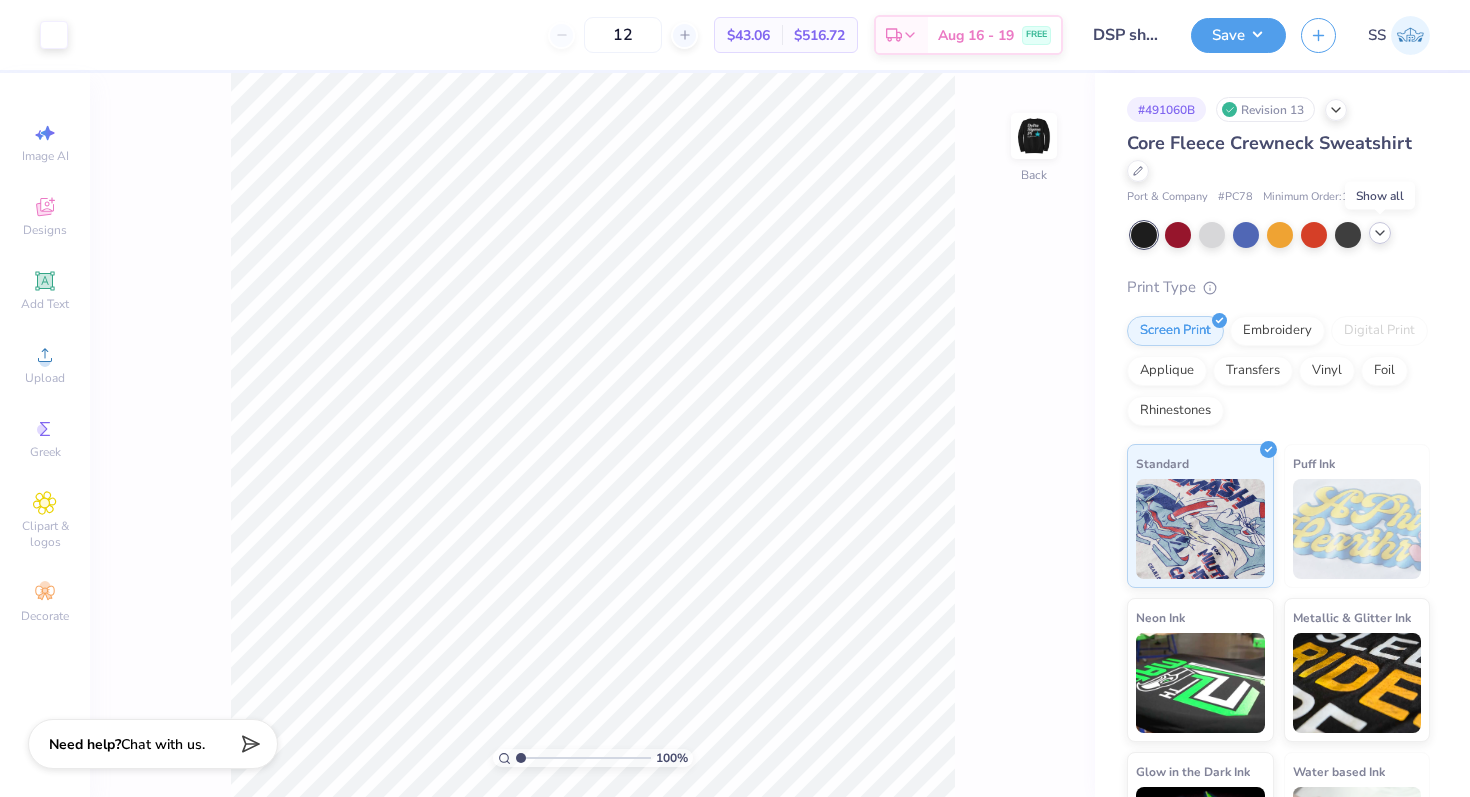 click 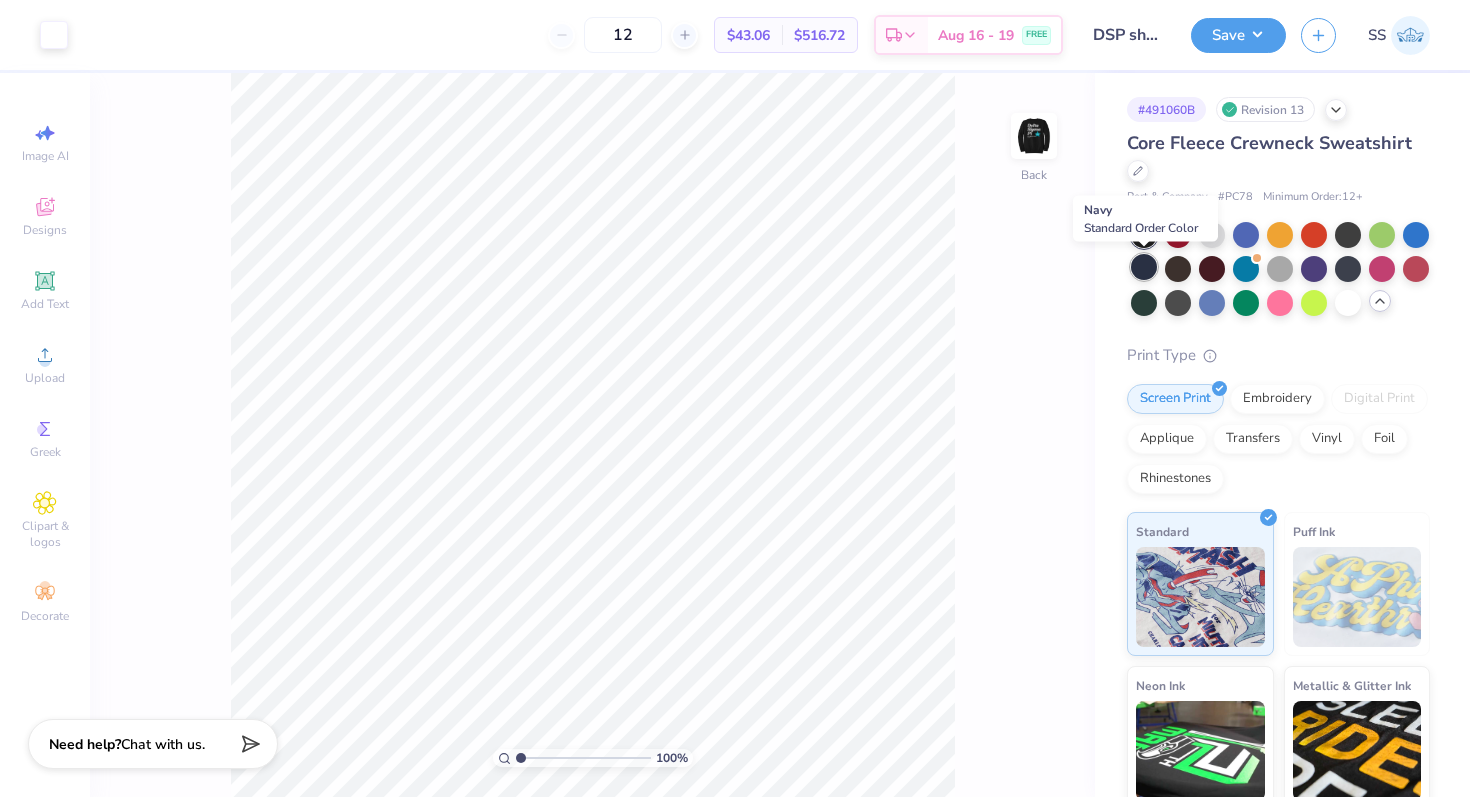 click at bounding box center [1144, 267] 